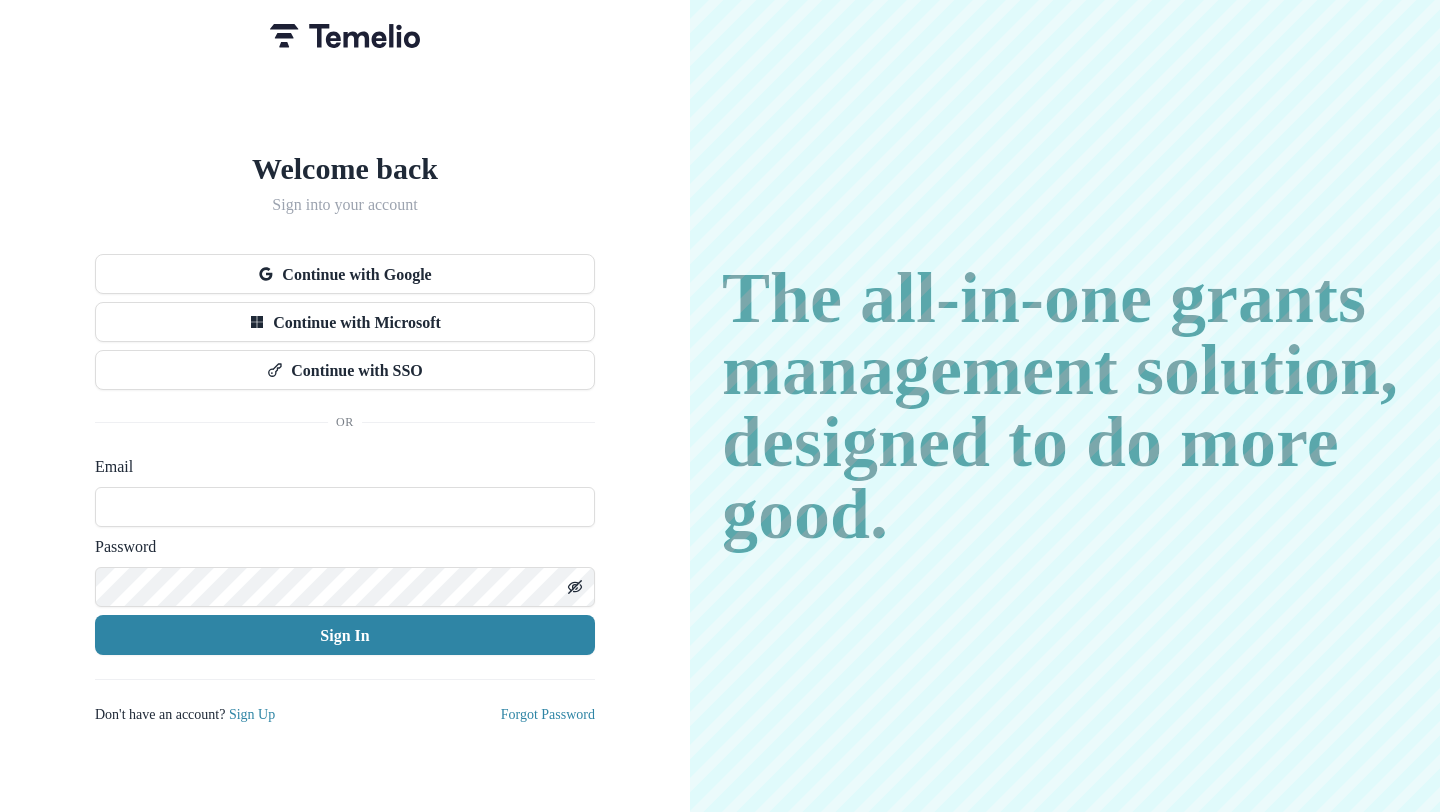 scroll, scrollTop: 0, scrollLeft: 0, axis: both 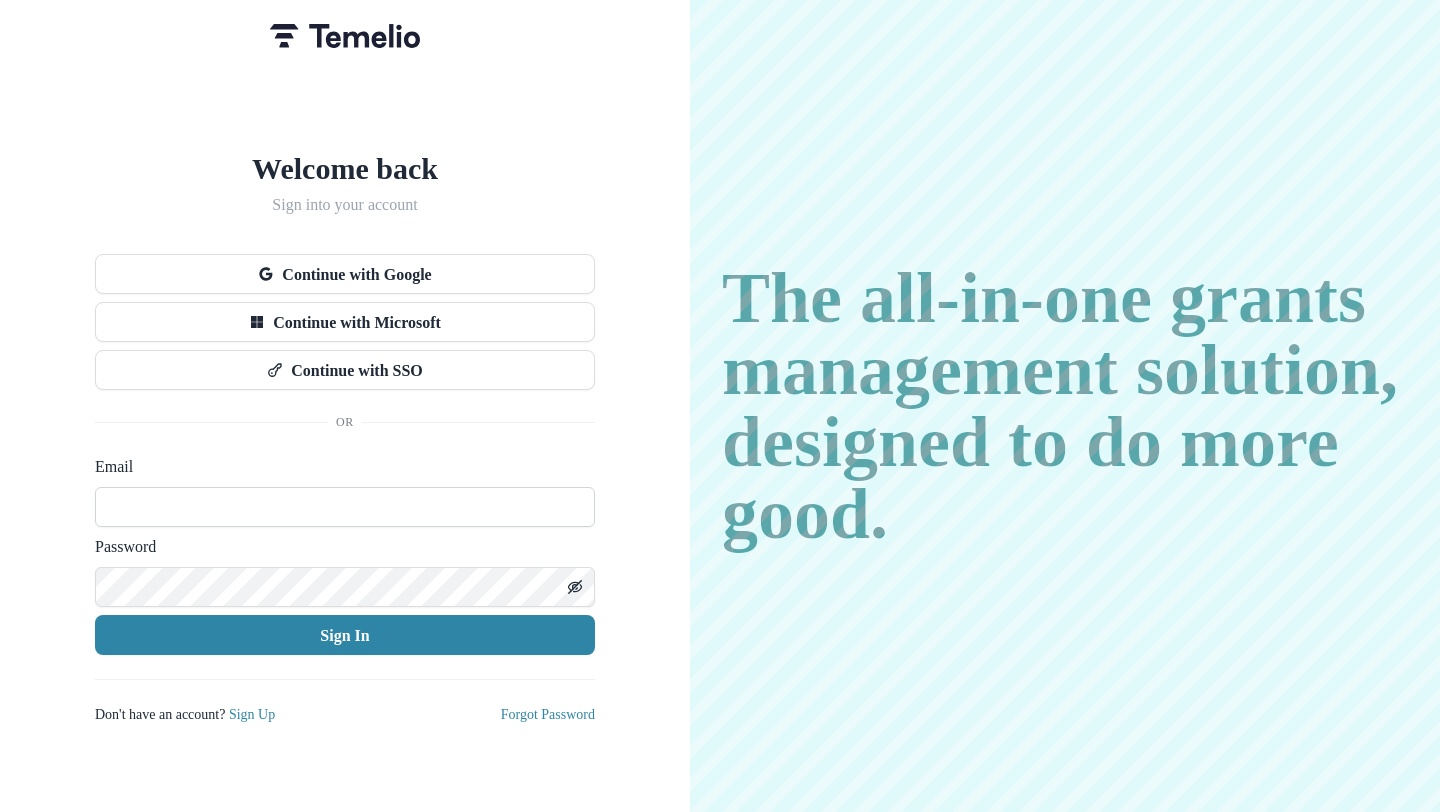 click at bounding box center [345, 507] 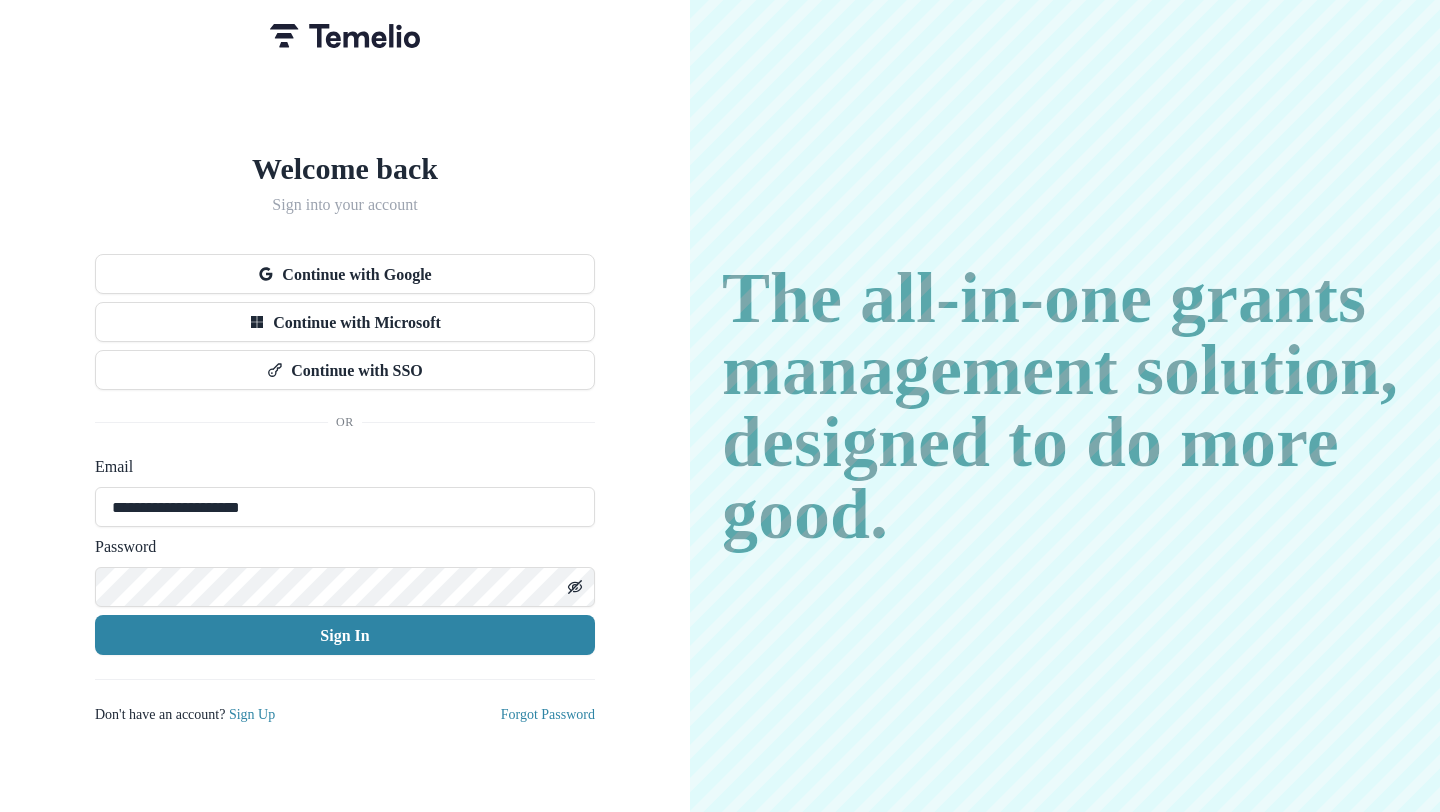 type on "**********" 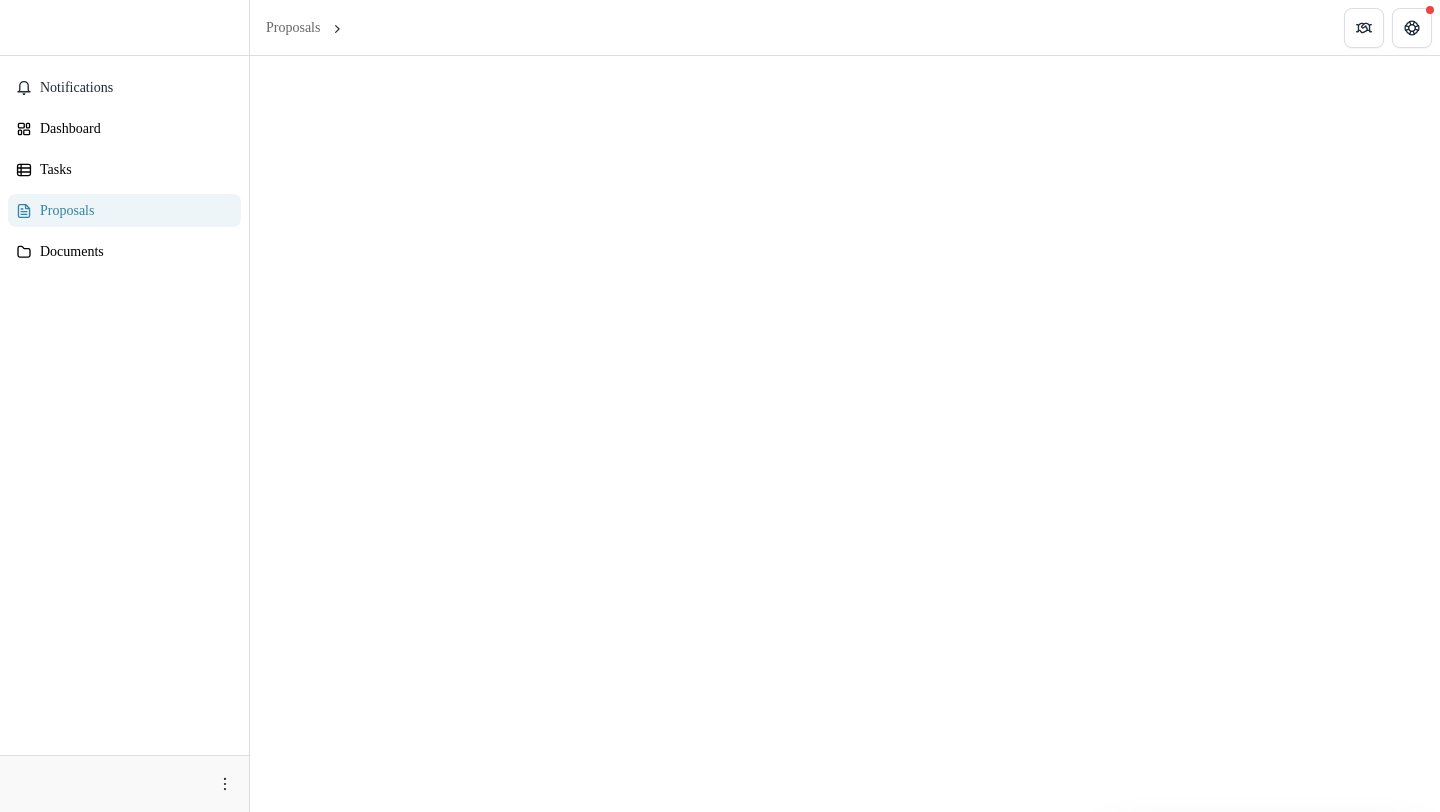 scroll, scrollTop: 0, scrollLeft: 0, axis: both 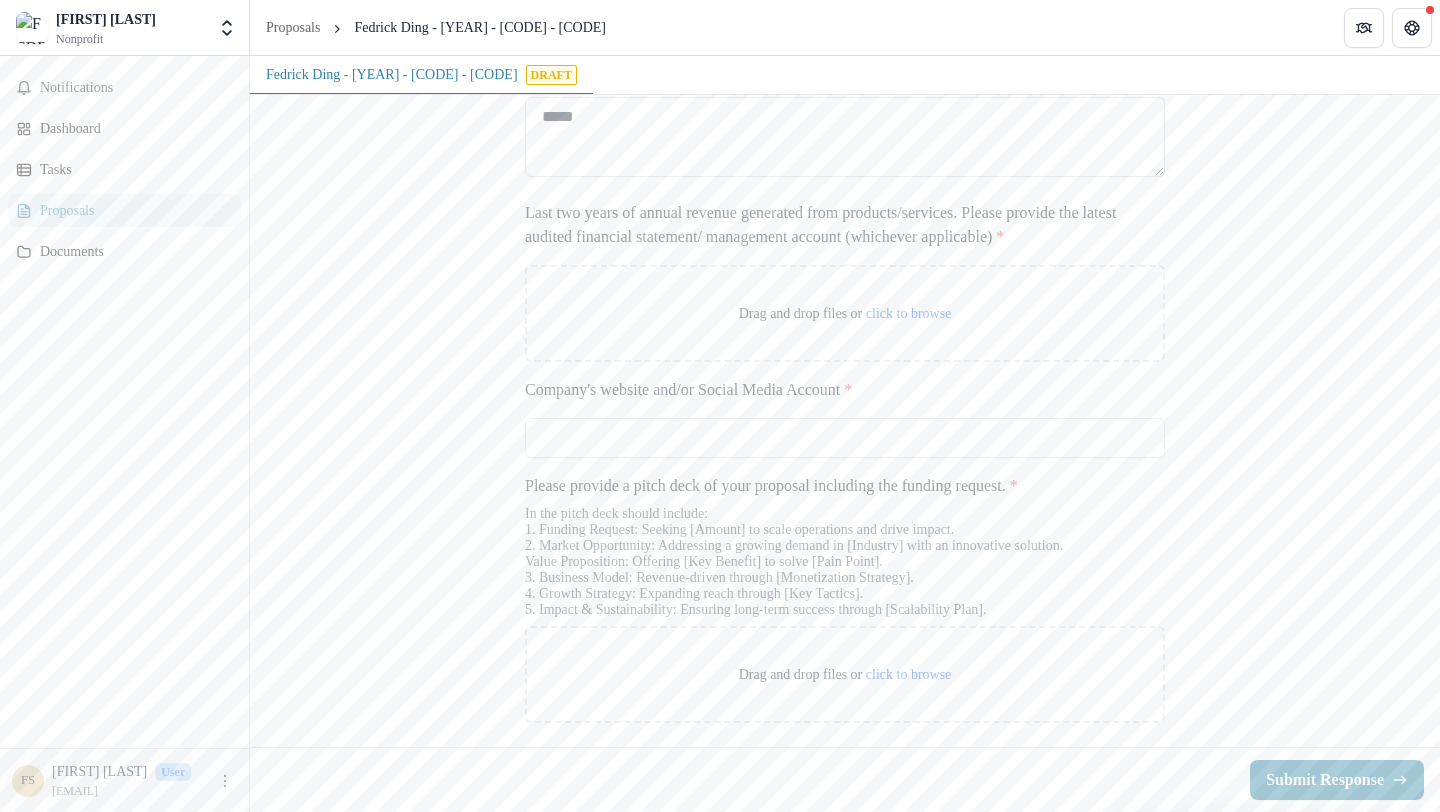 click on "*****" at bounding box center (845, 137) 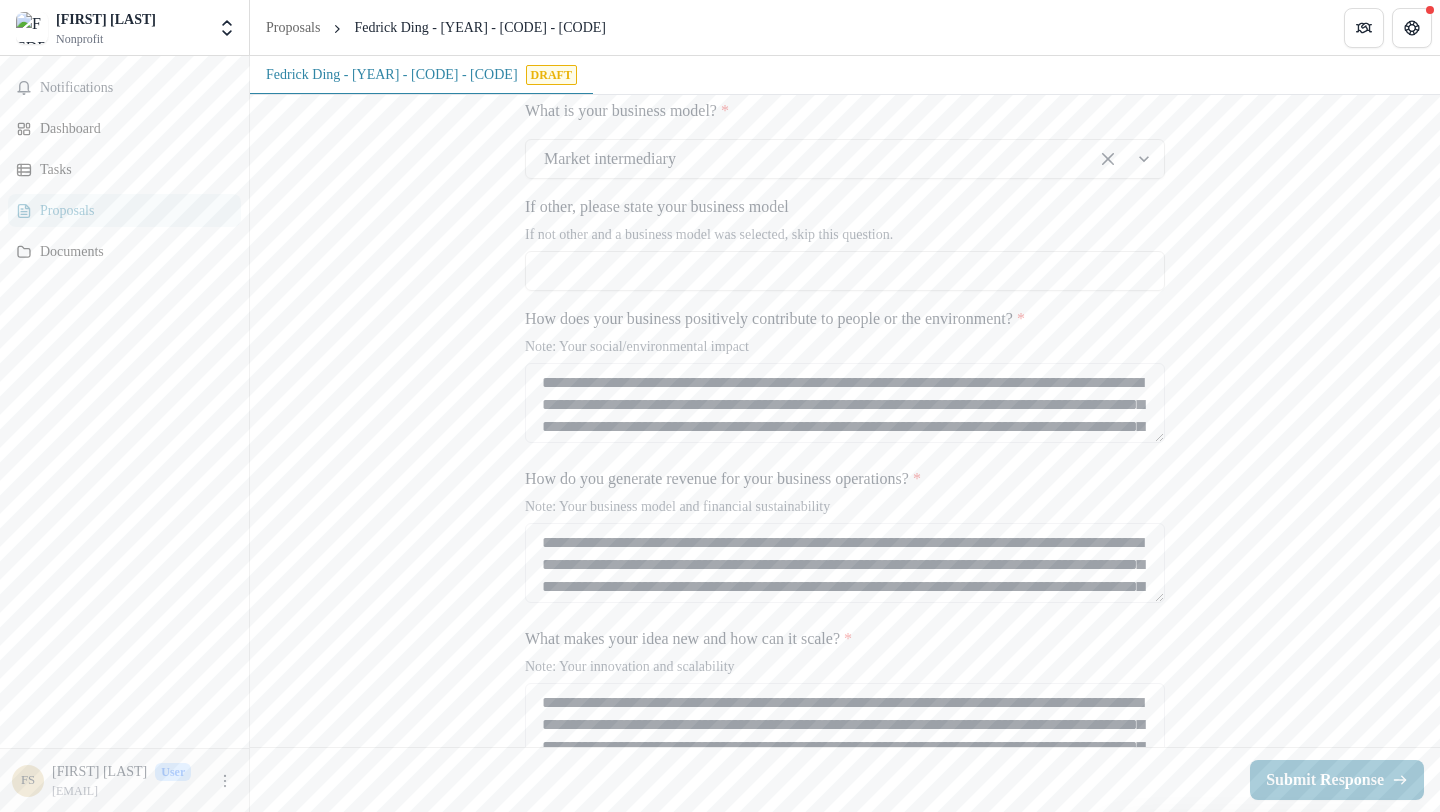 scroll, scrollTop: 2294, scrollLeft: 0, axis: vertical 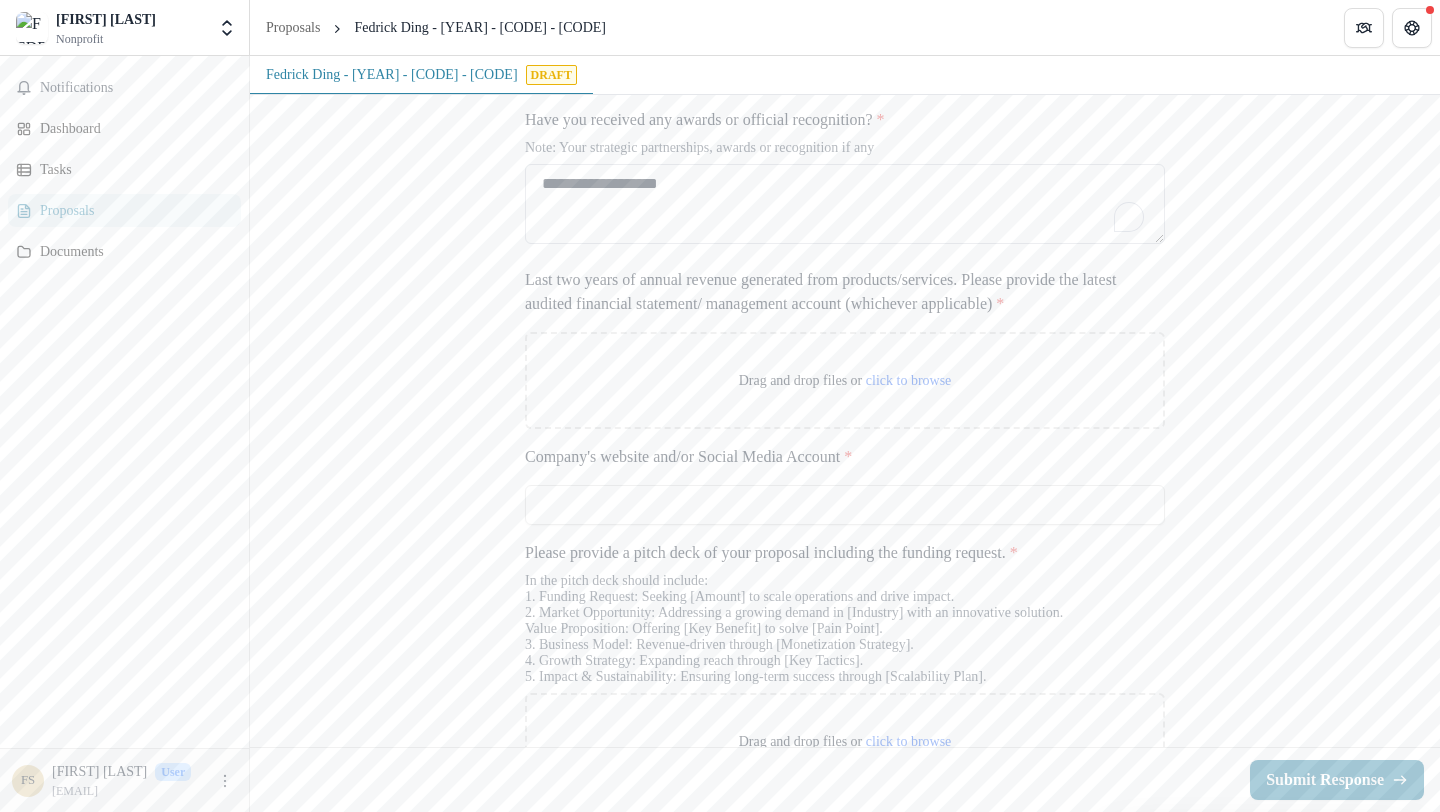 click on "**********" at bounding box center [845, 204] 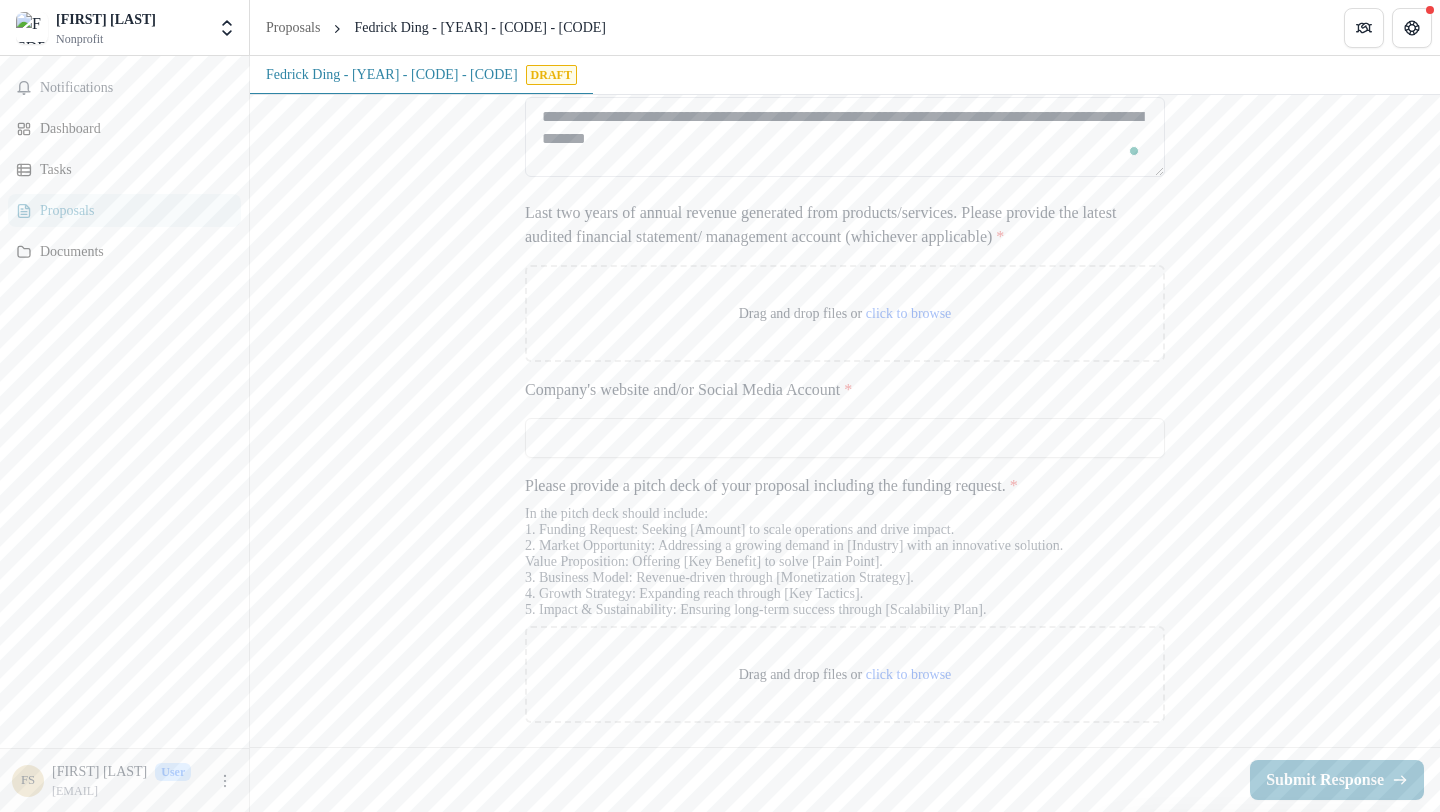 scroll, scrollTop: 3717, scrollLeft: 0, axis: vertical 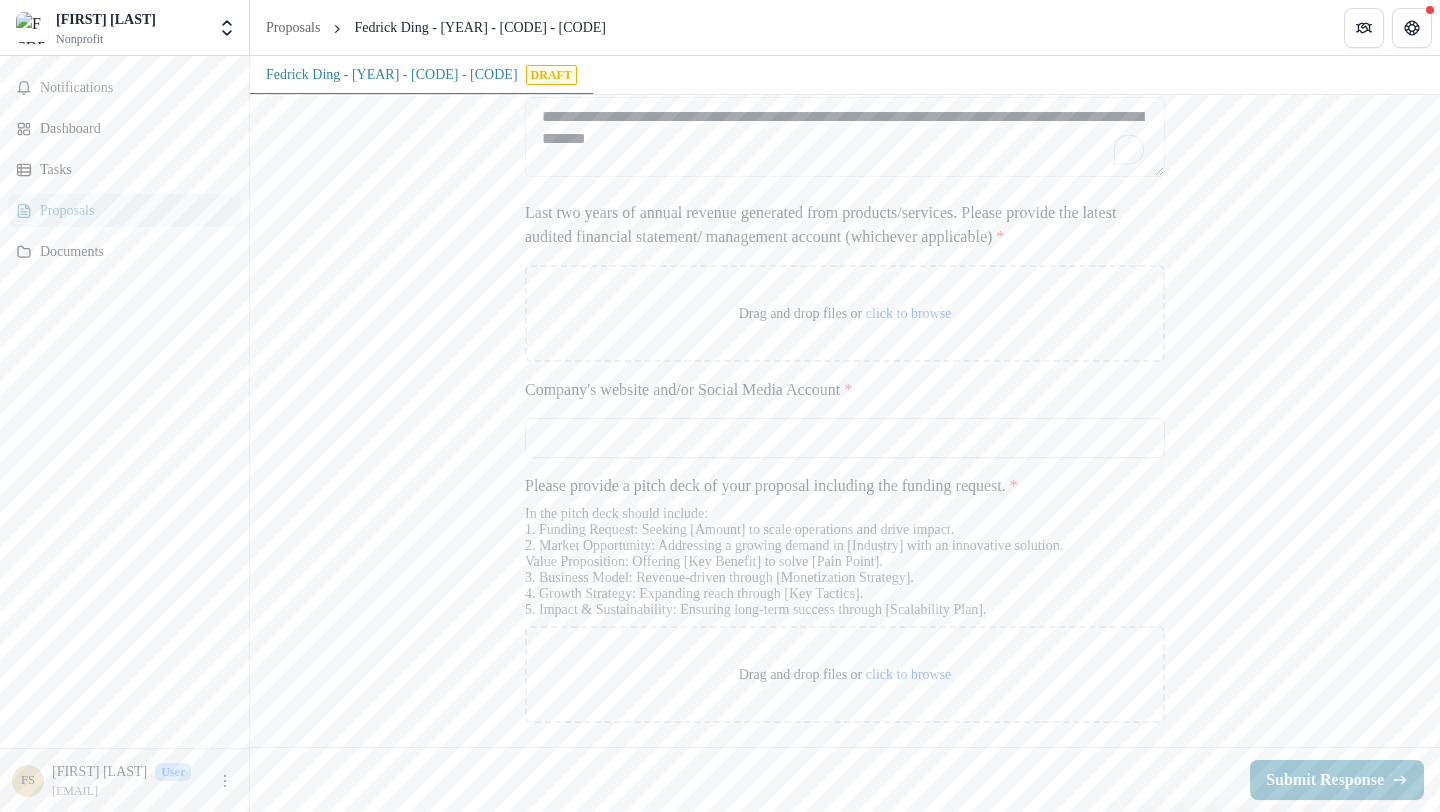 type on "**********" 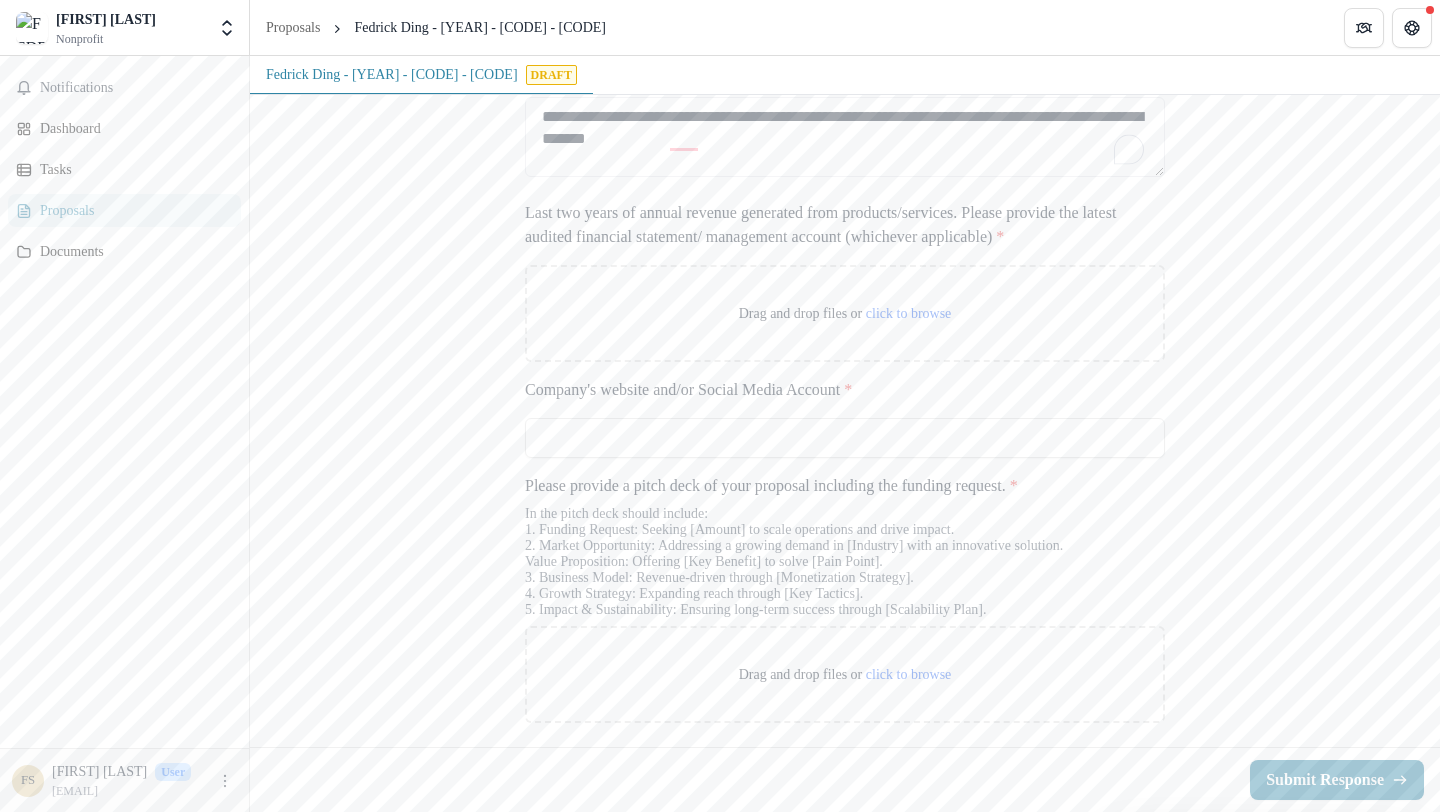 click on "Last two years of annual revenue generated from products/services. Please provide the latest audited financial statement/ management account (whichever applicable) *" at bounding box center (839, 225) 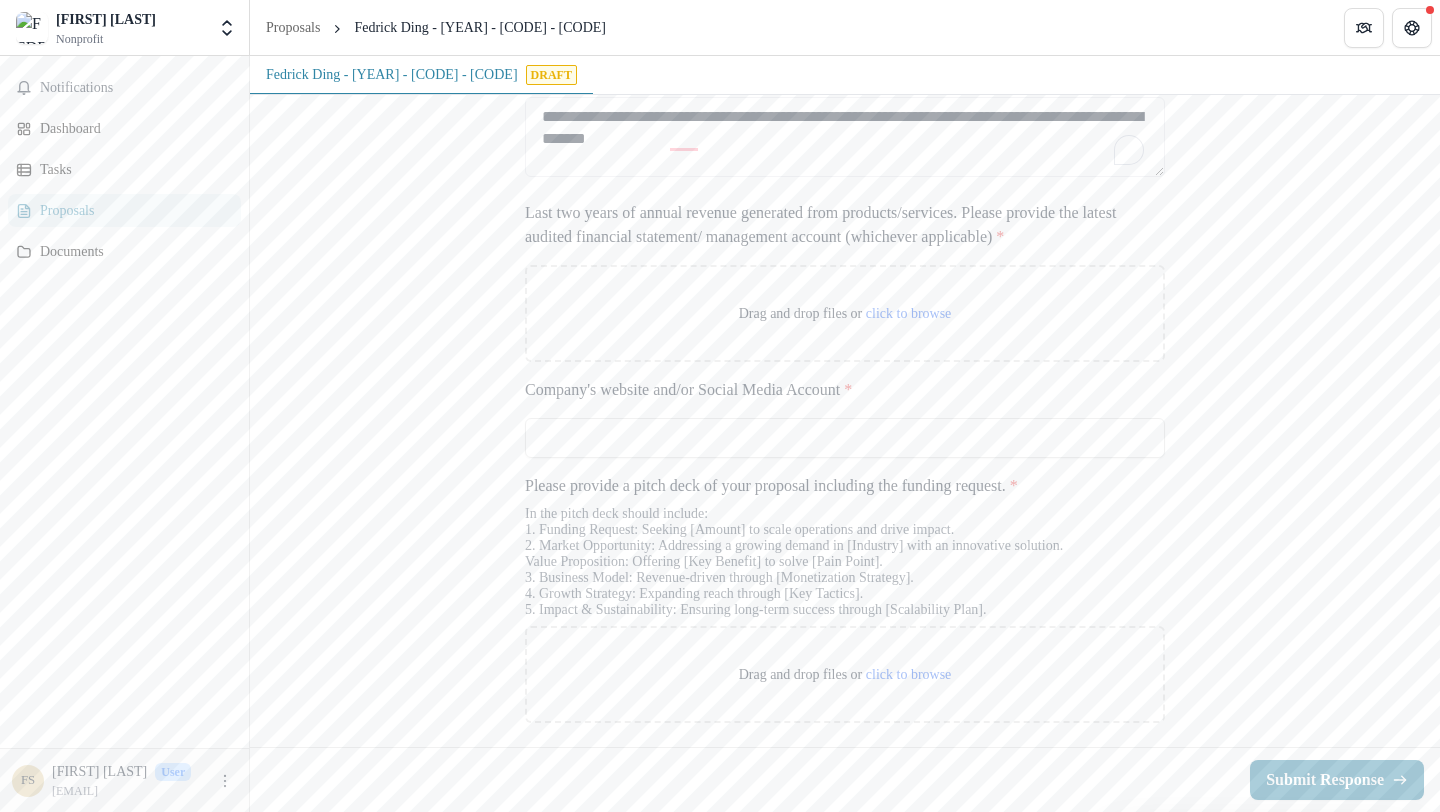 scroll, scrollTop: 3920, scrollLeft: 0, axis: vertical 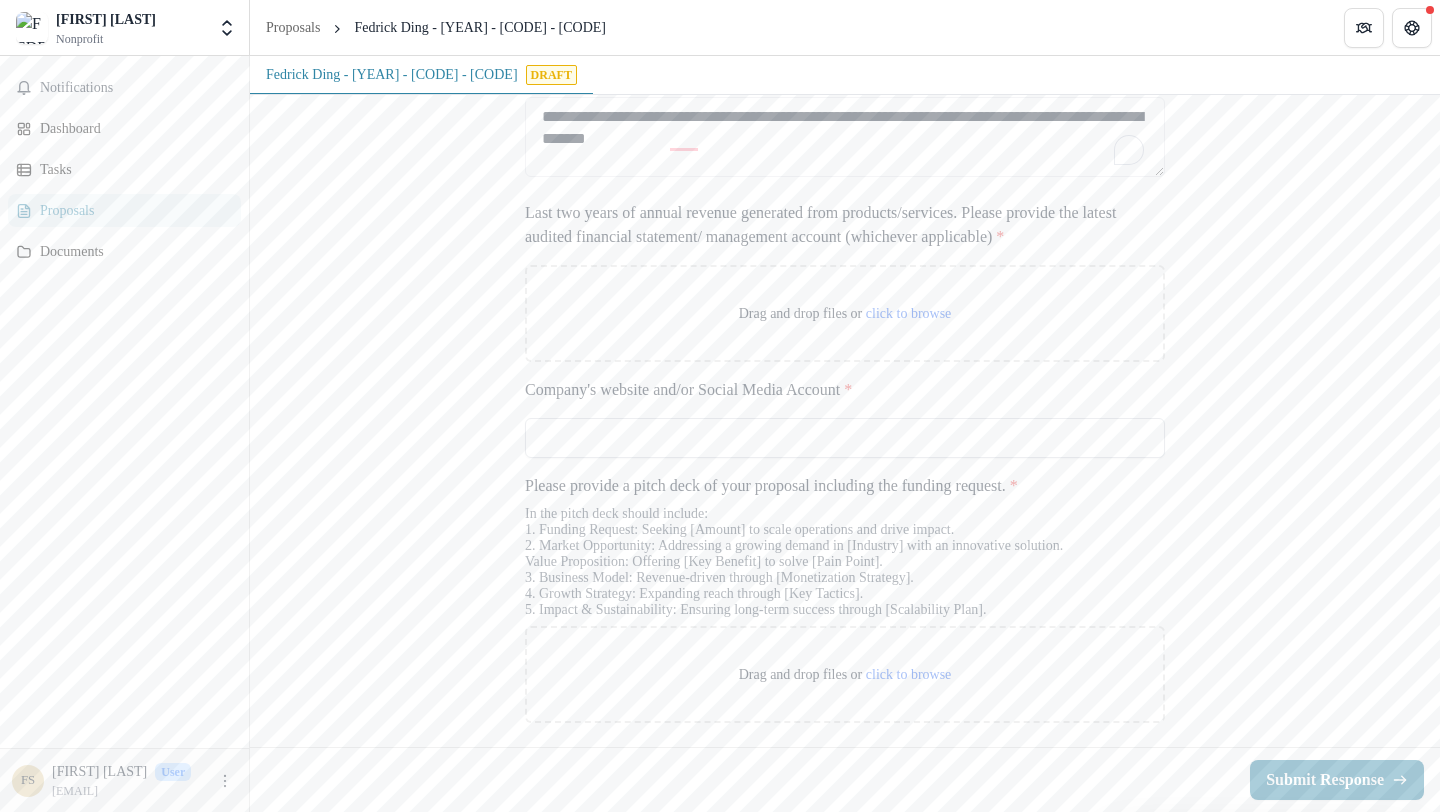 click on "Company's website and/or Social Media Account *" at bounding box center (845, 438) 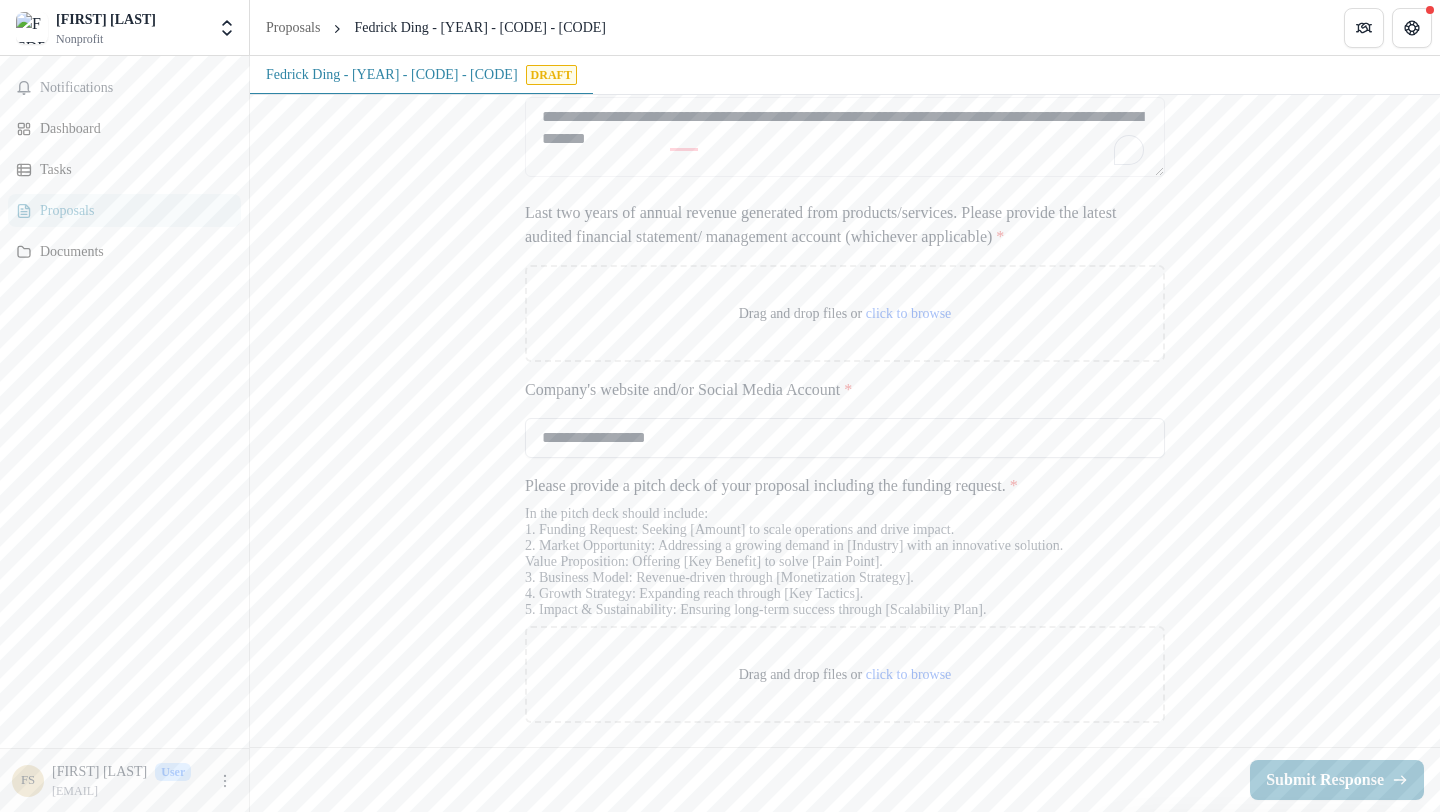 click on "**********" at bounding box center (845, 438) 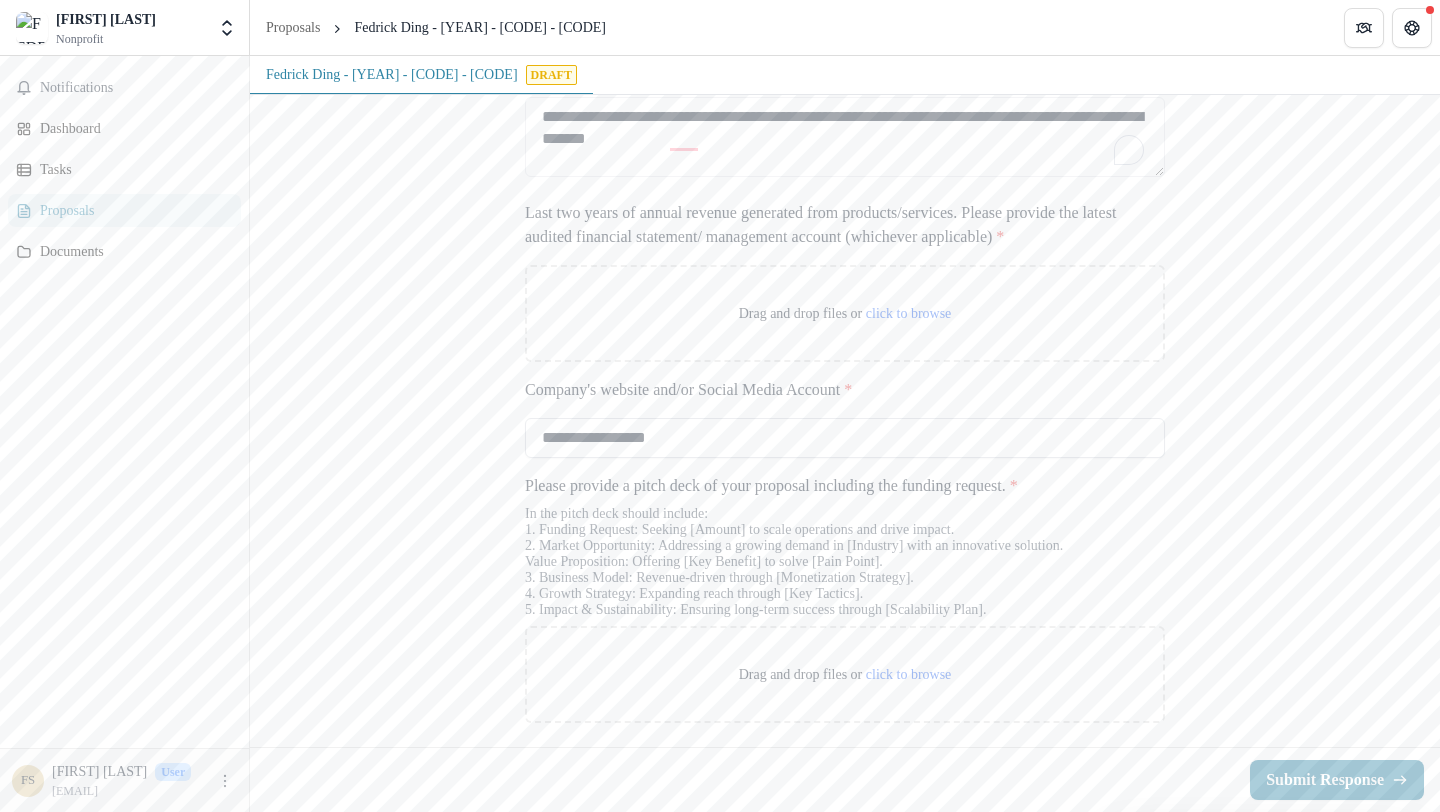 paste on "**********" 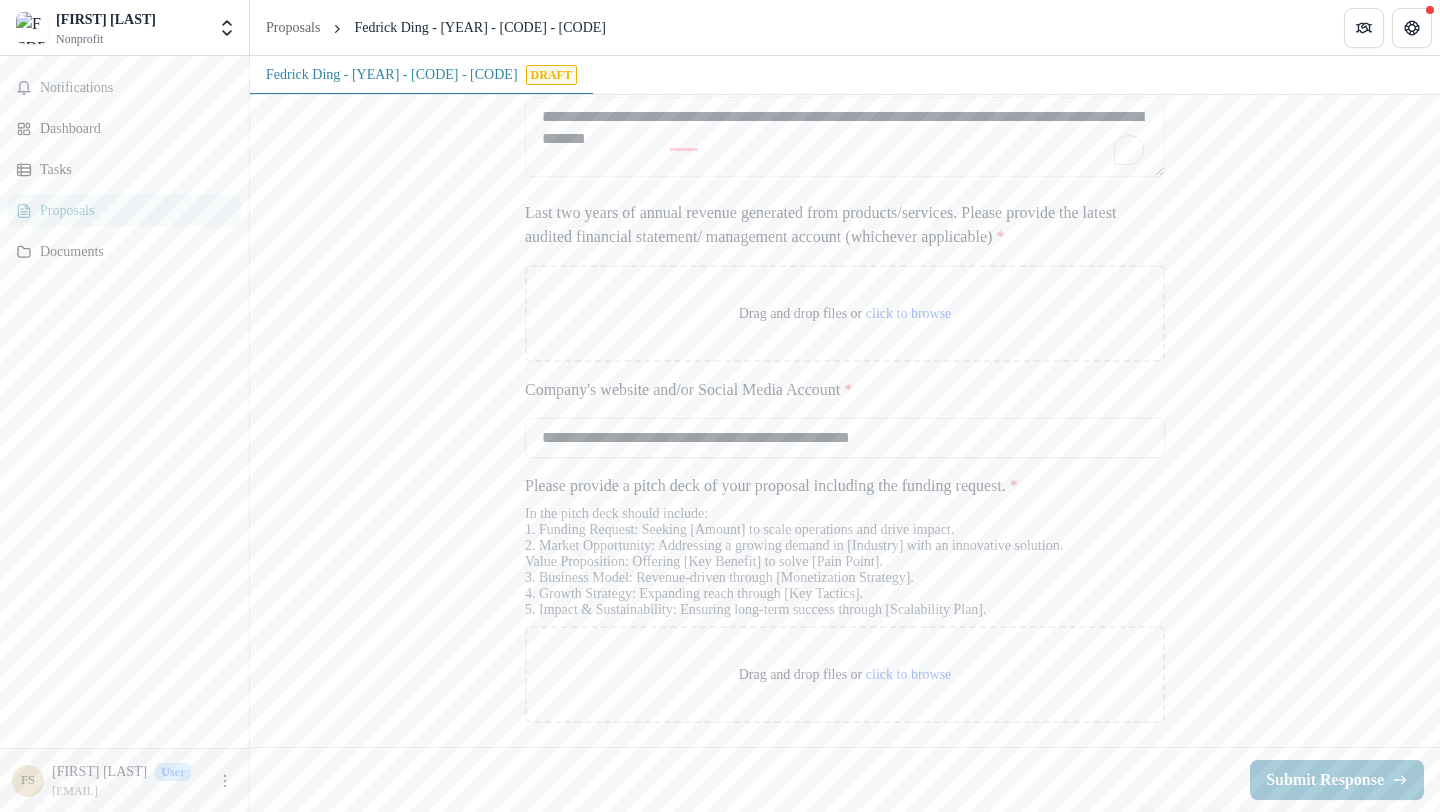 type on "**********" 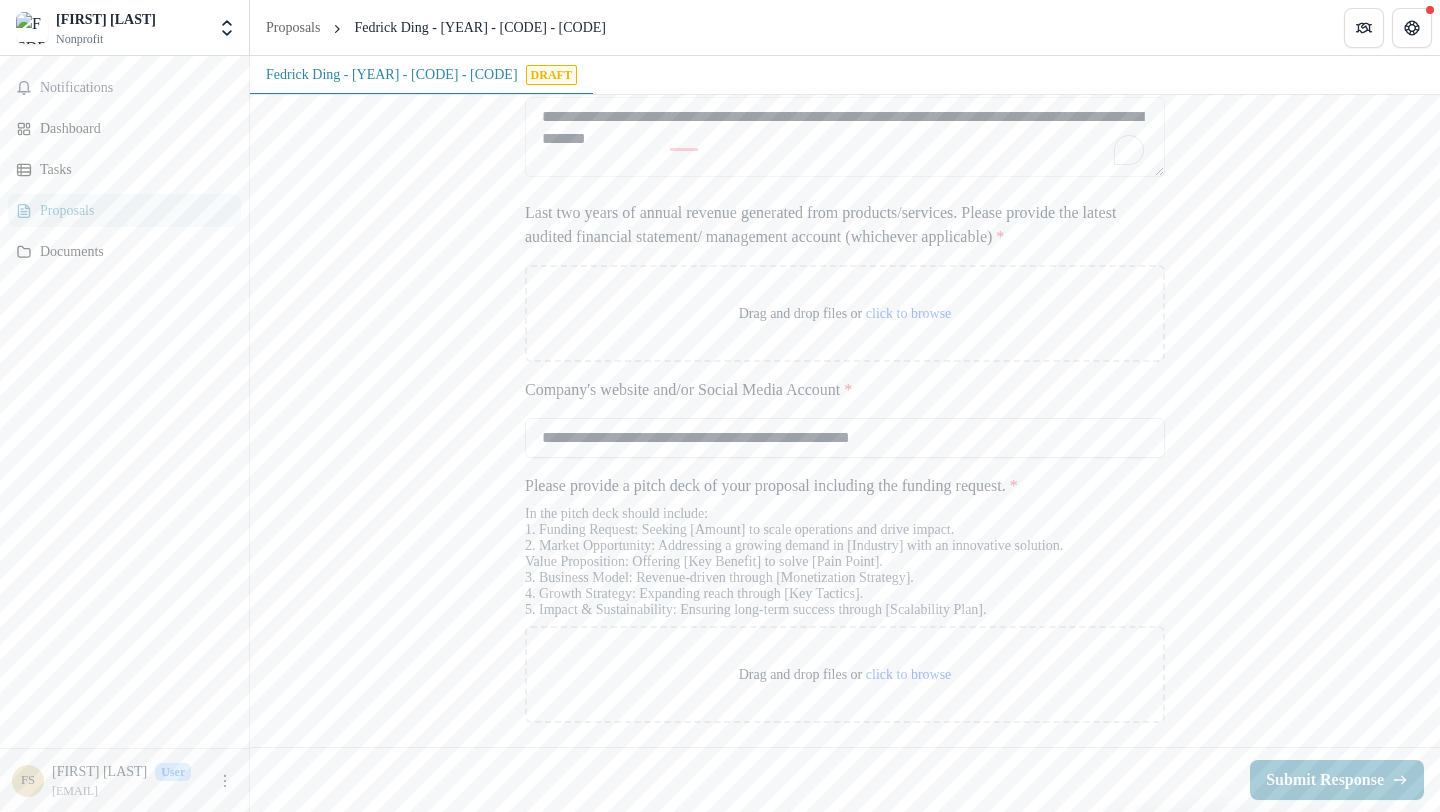 scroll, scrollTop: 3916, scrollLeft: 0, axis: vertical 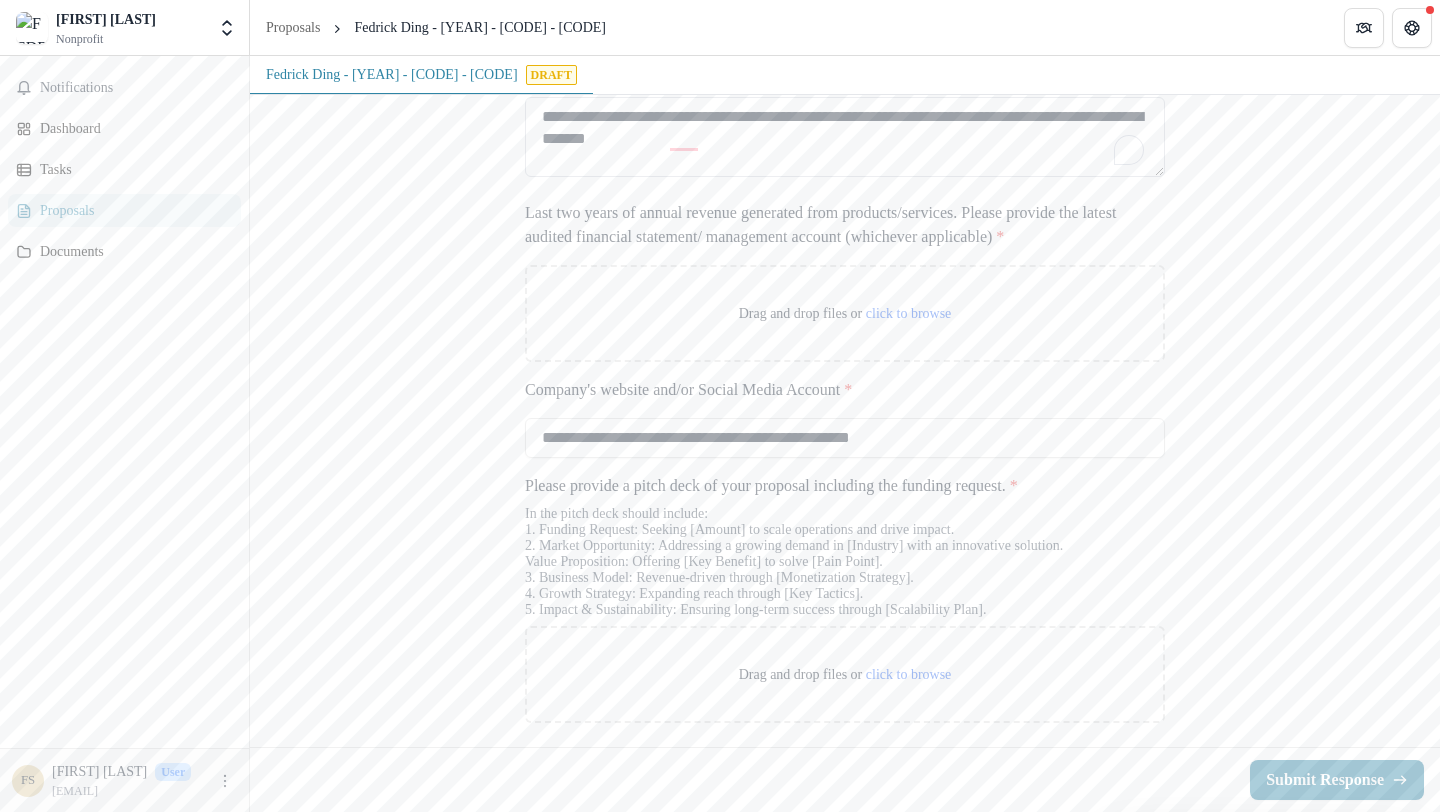 click on "**********" at bounding box center [845, 137] 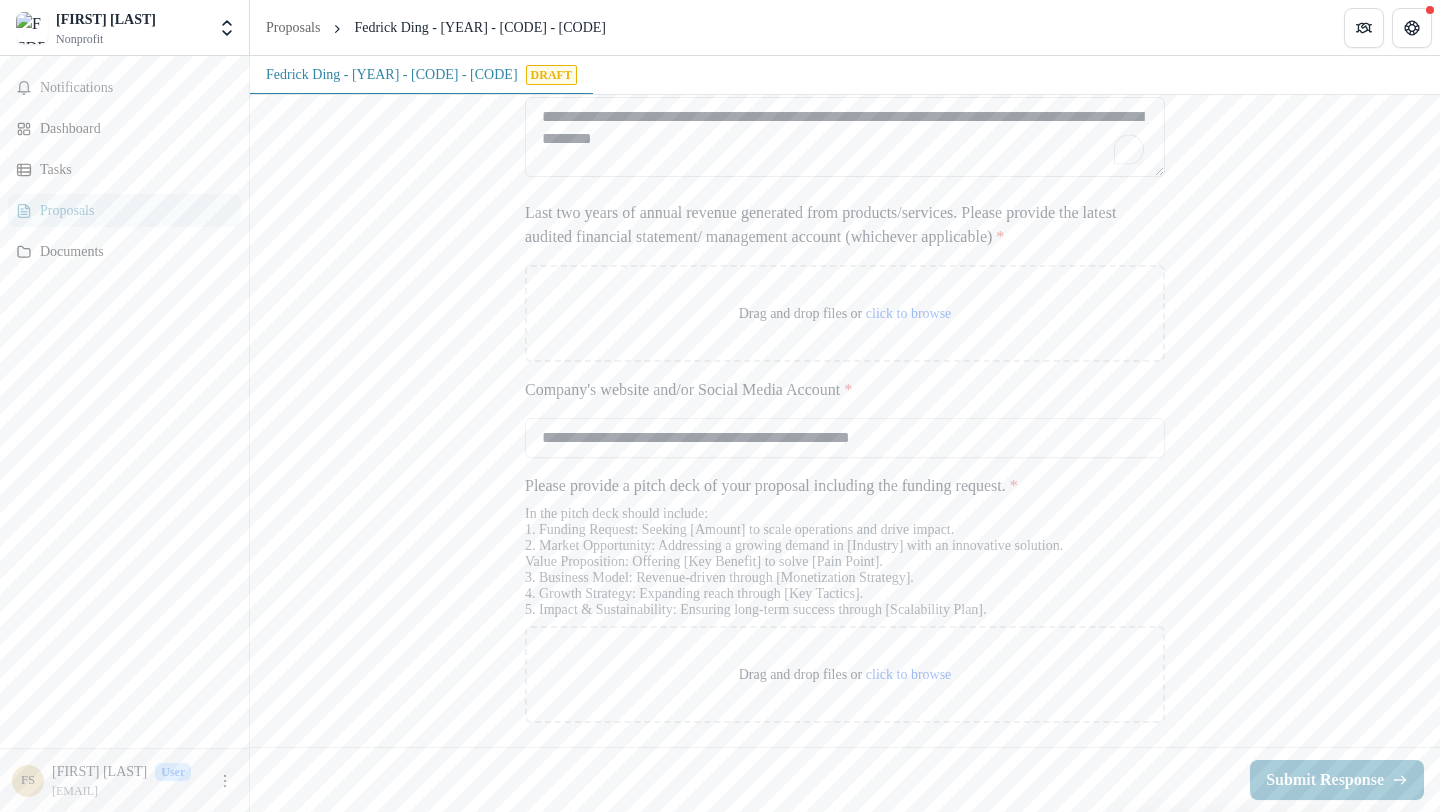 click on "**********" at bounding box center [845, 137] 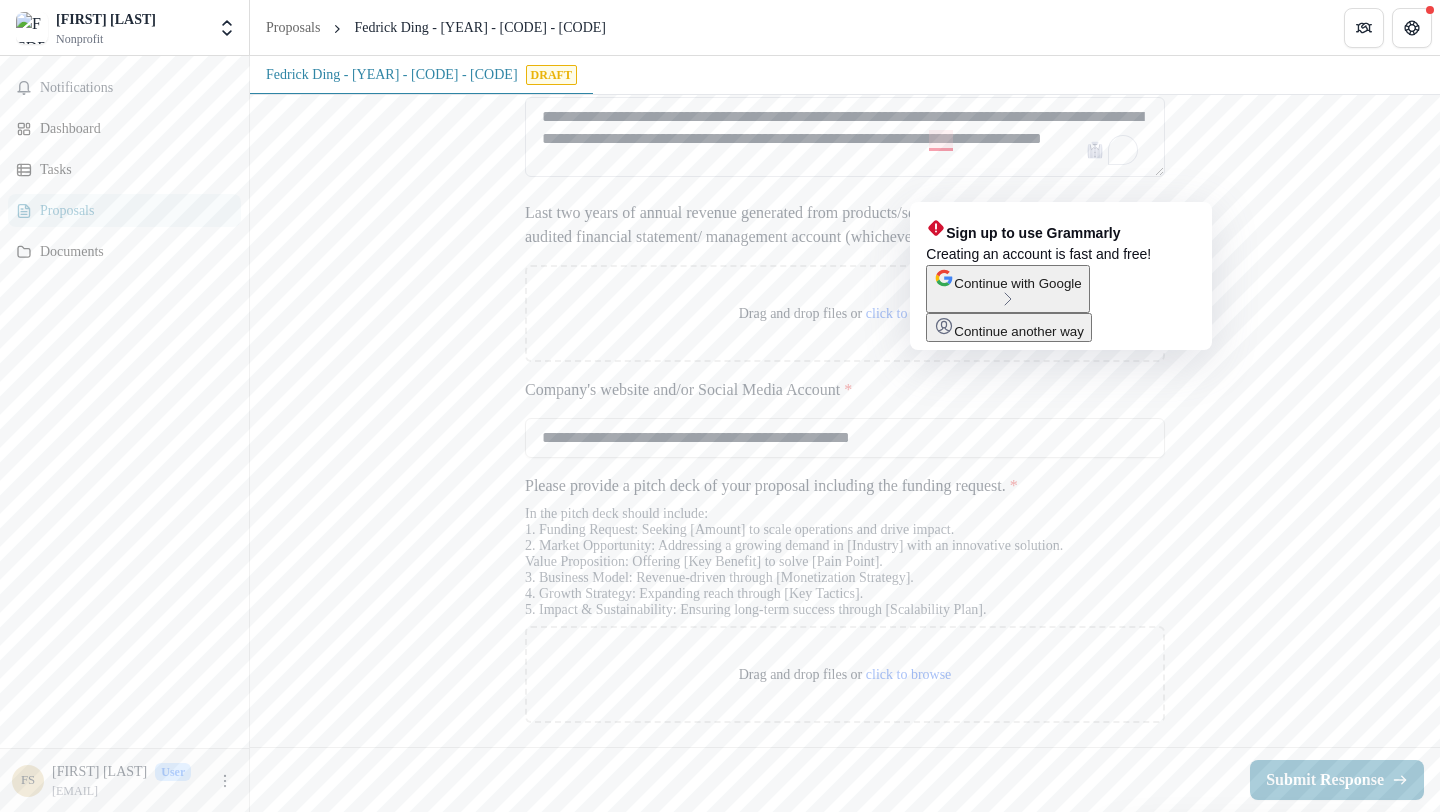 click on "**********" at bounding box center [845, 137] 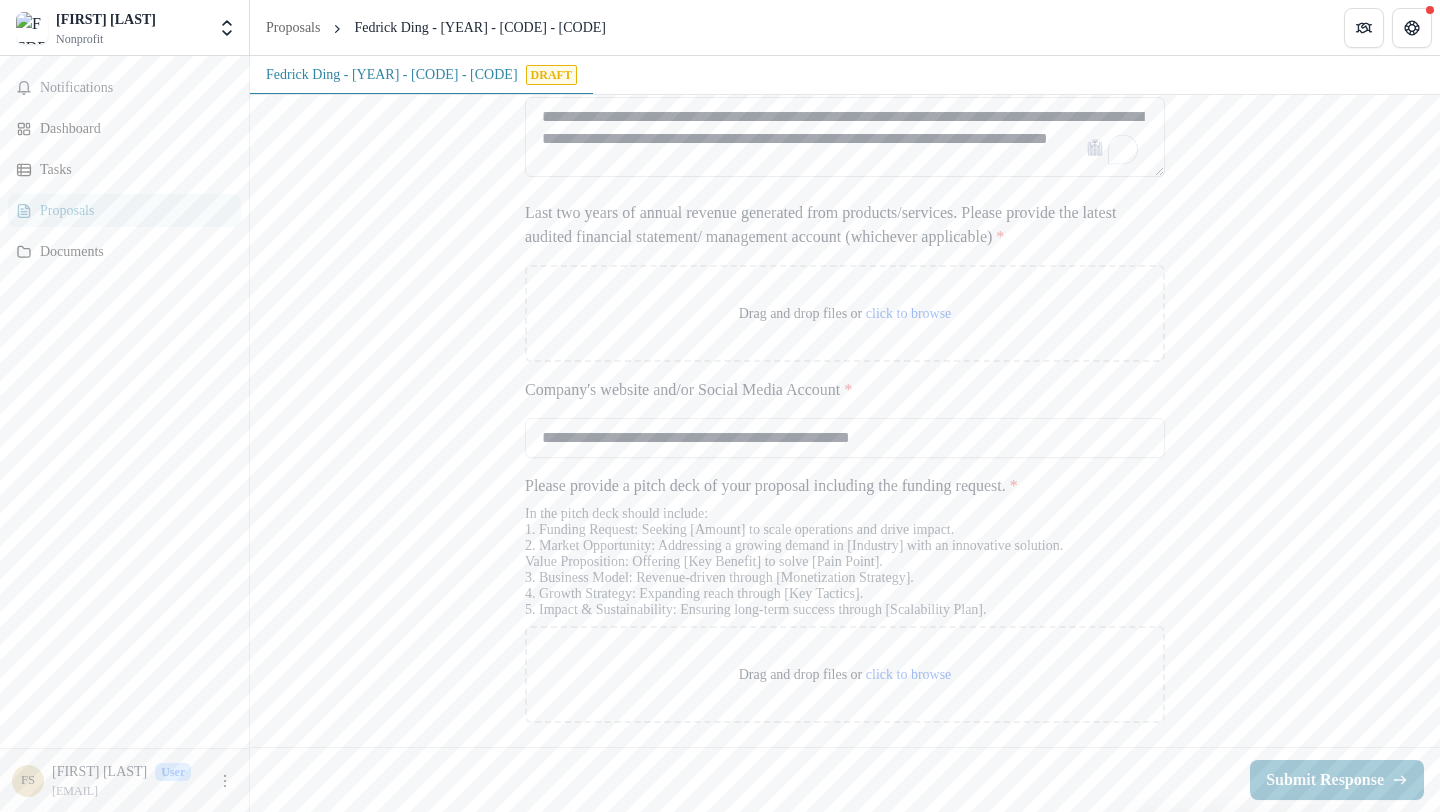 click on "**********" at bounding box center (845, 137) 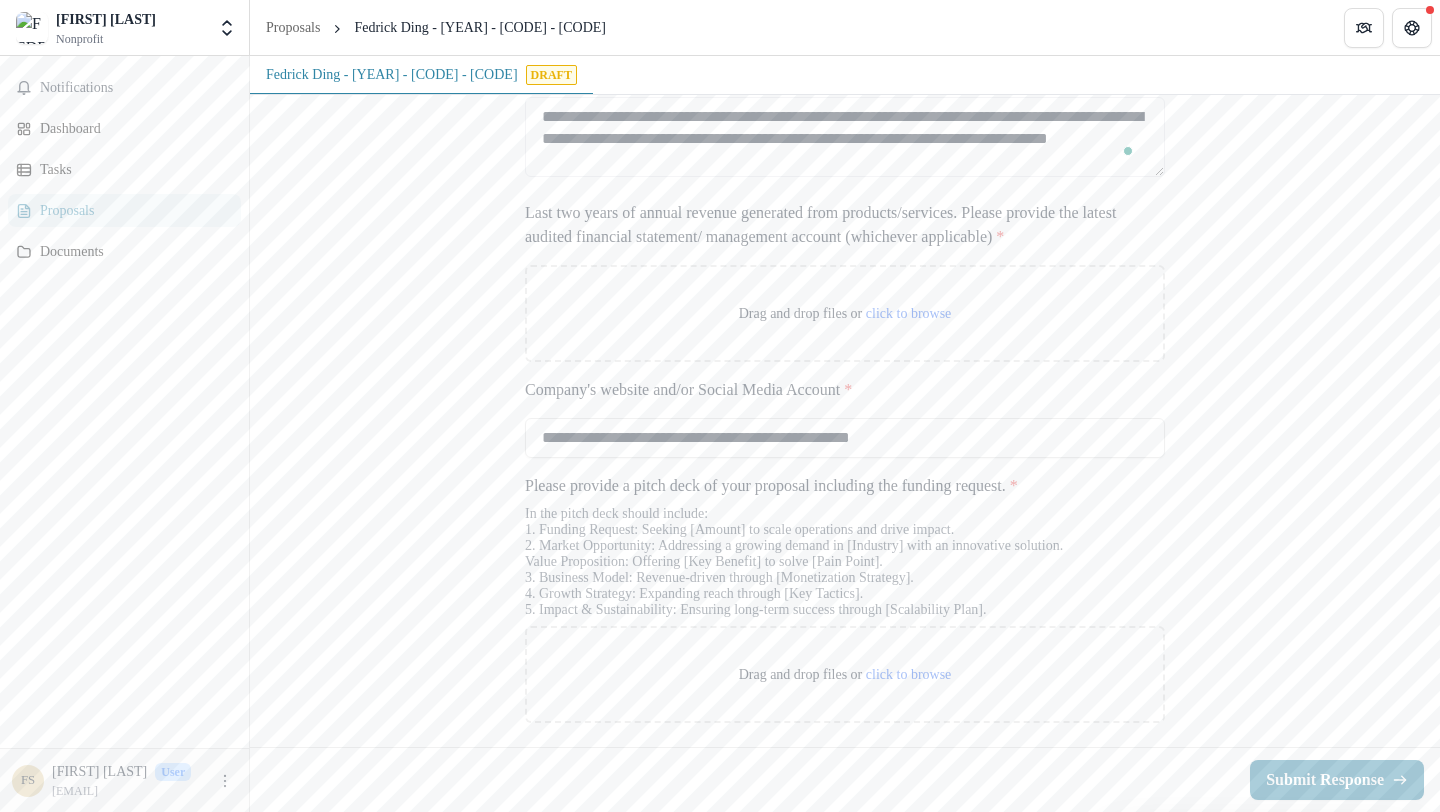 scroll, scrollTop: 3998, scrollLeft: 0, axis: vertical 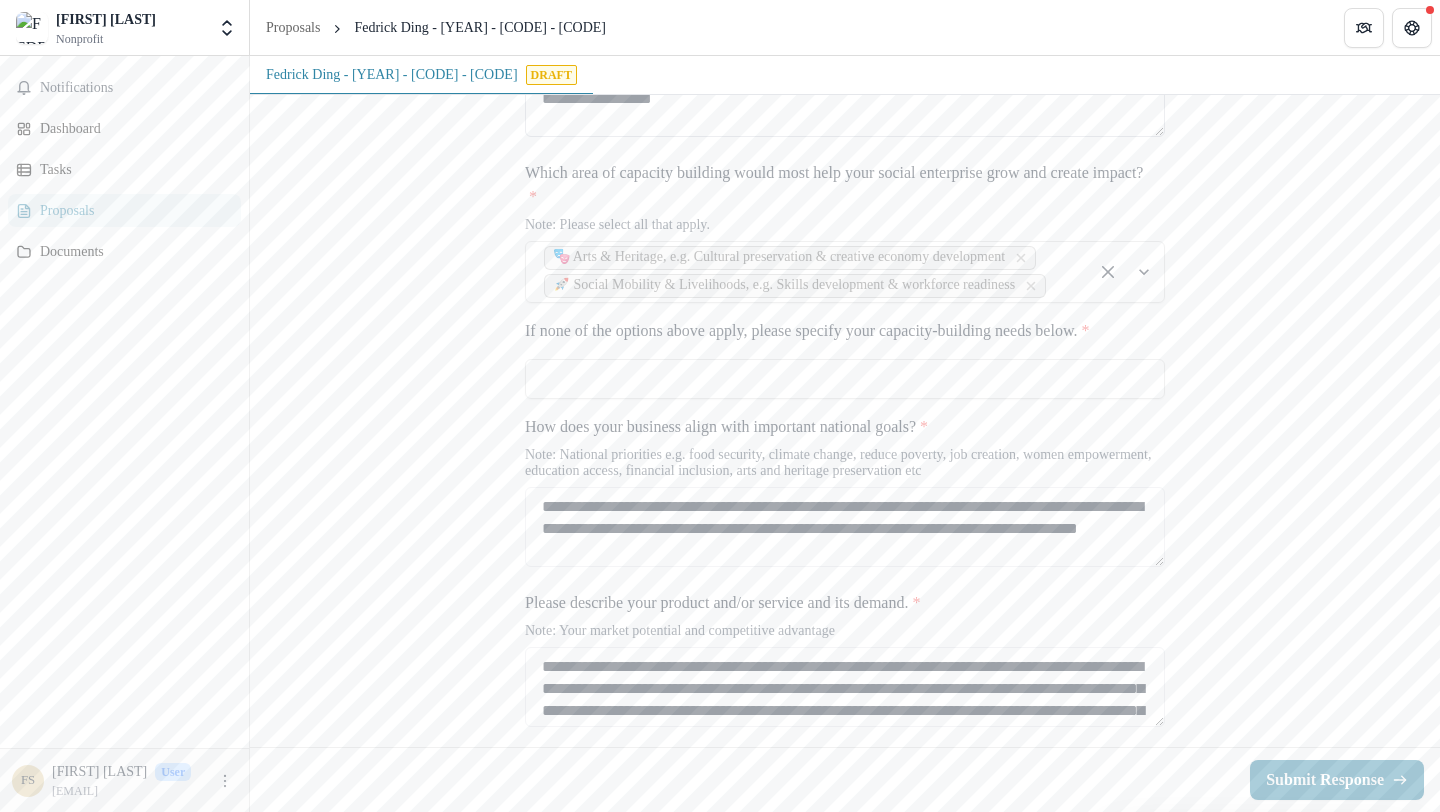 click on "**********" at bounding box center (845, 97) 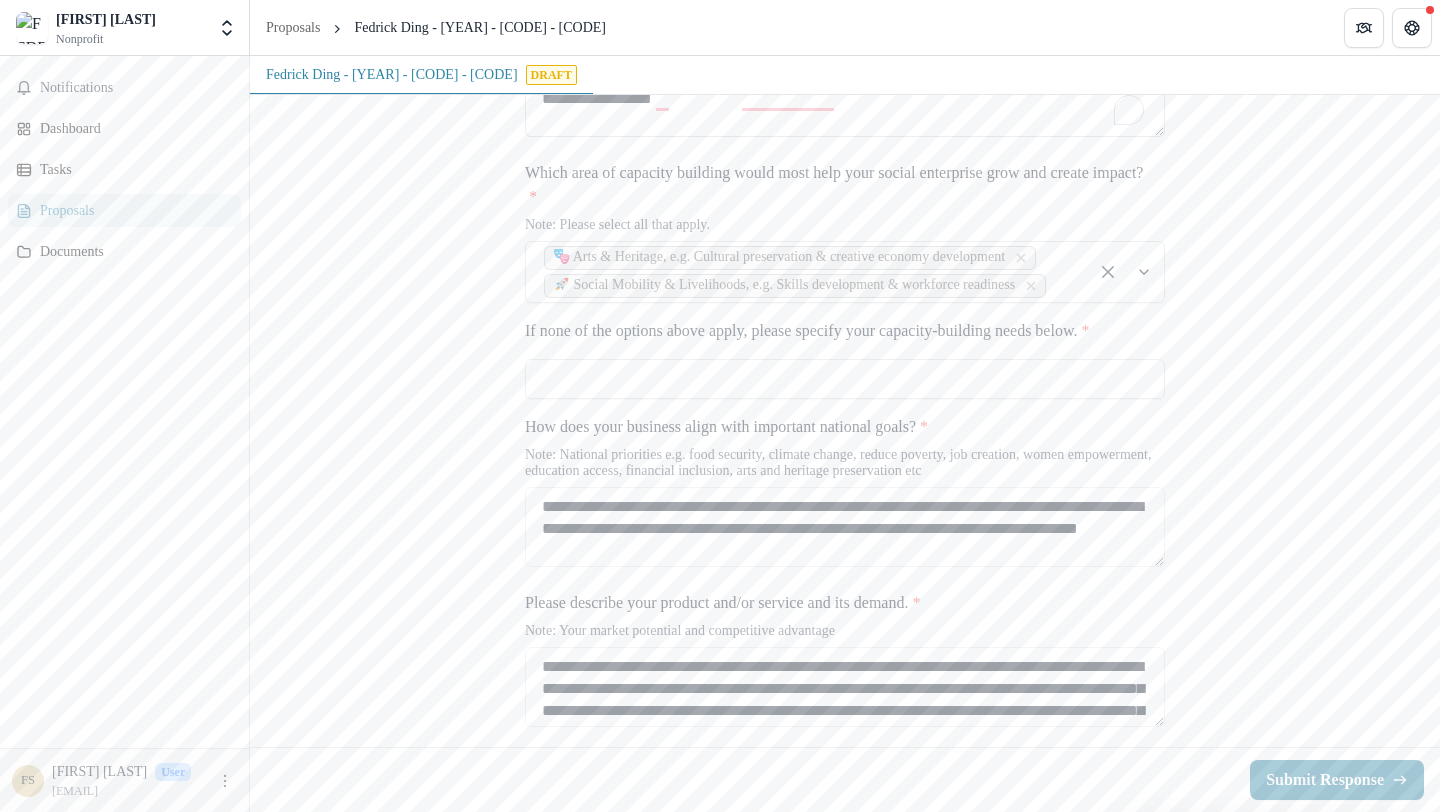 click on "**********" at bounding box center (845, 97) 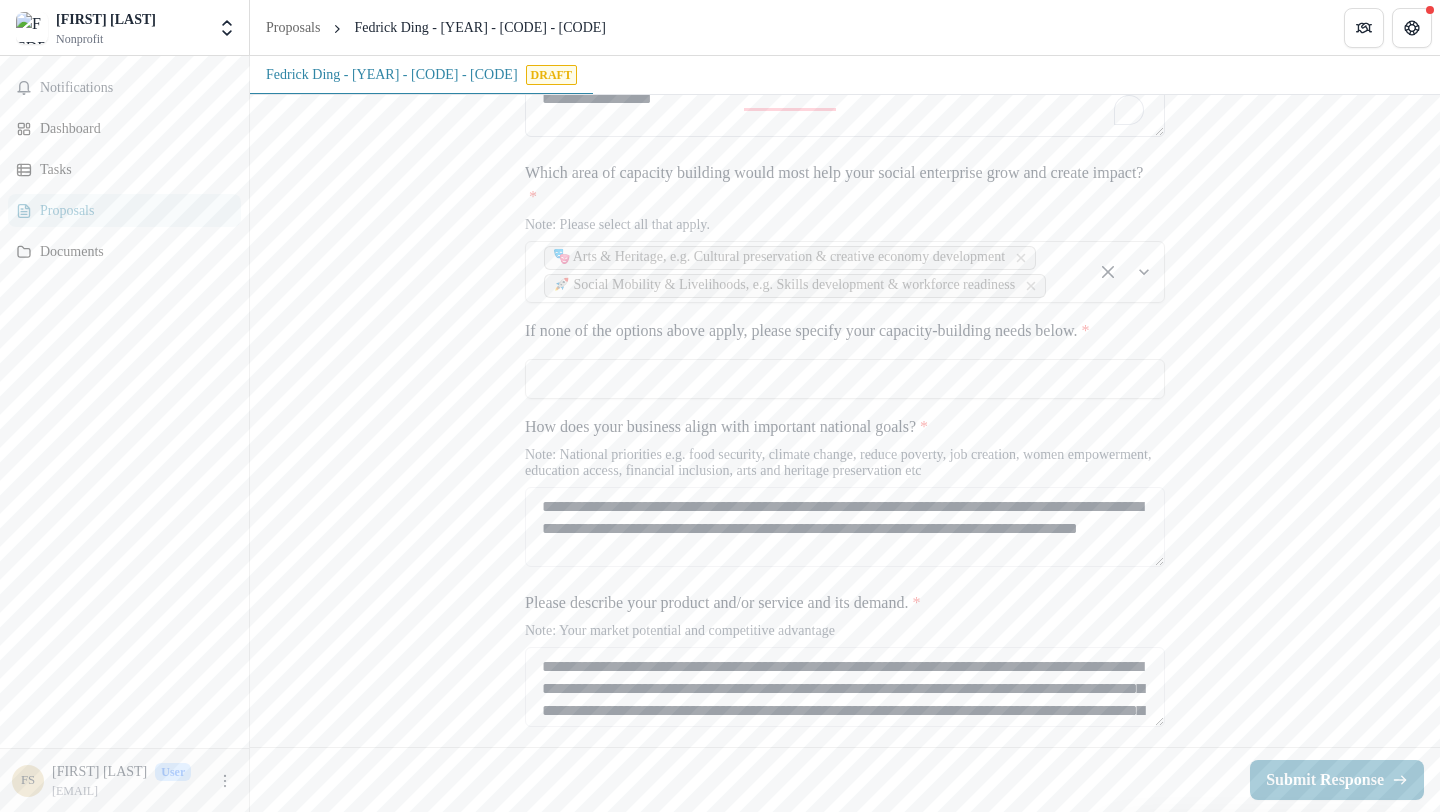 click on "**********" at bounding box center (845, 97) 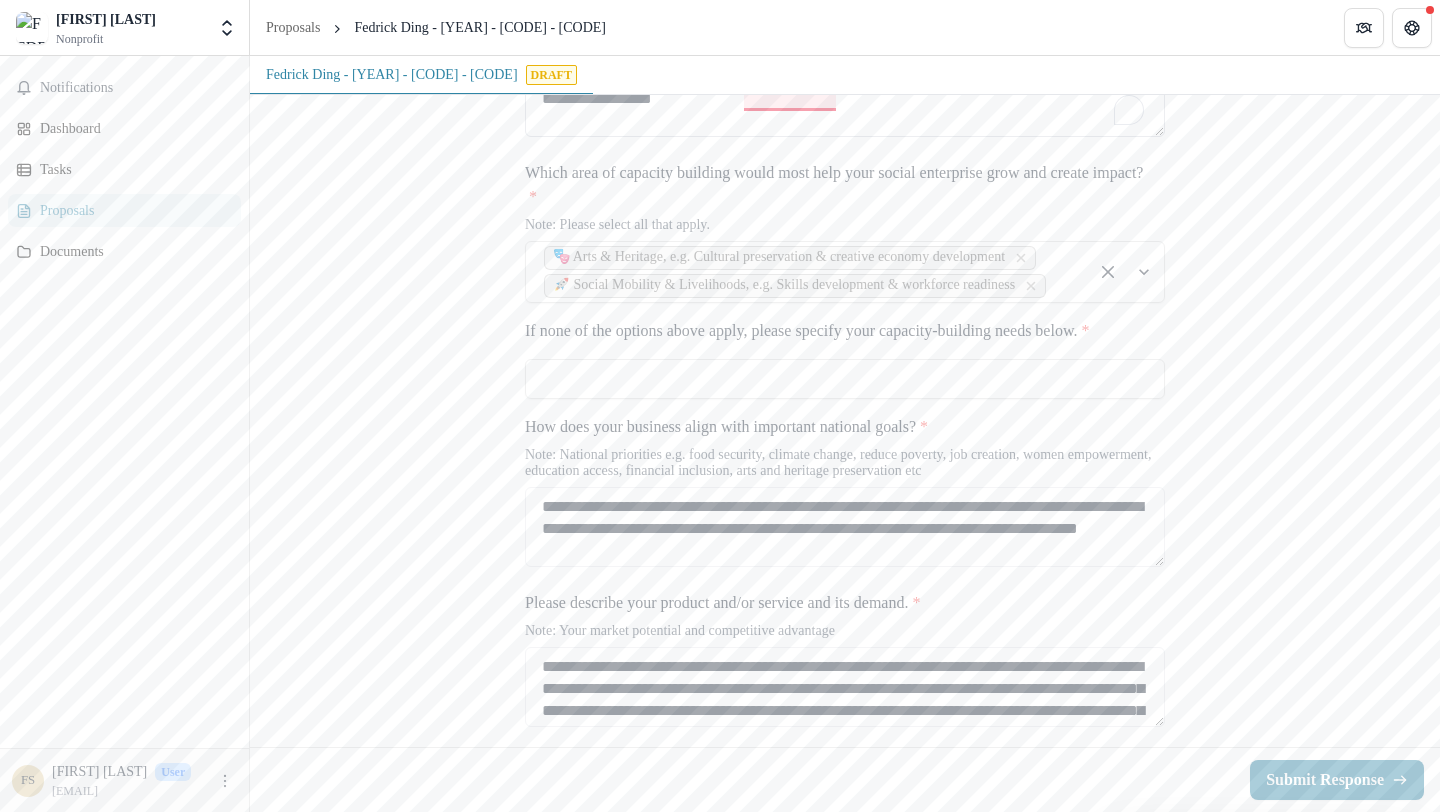 click on "**********" at bounding box center [845, 97] 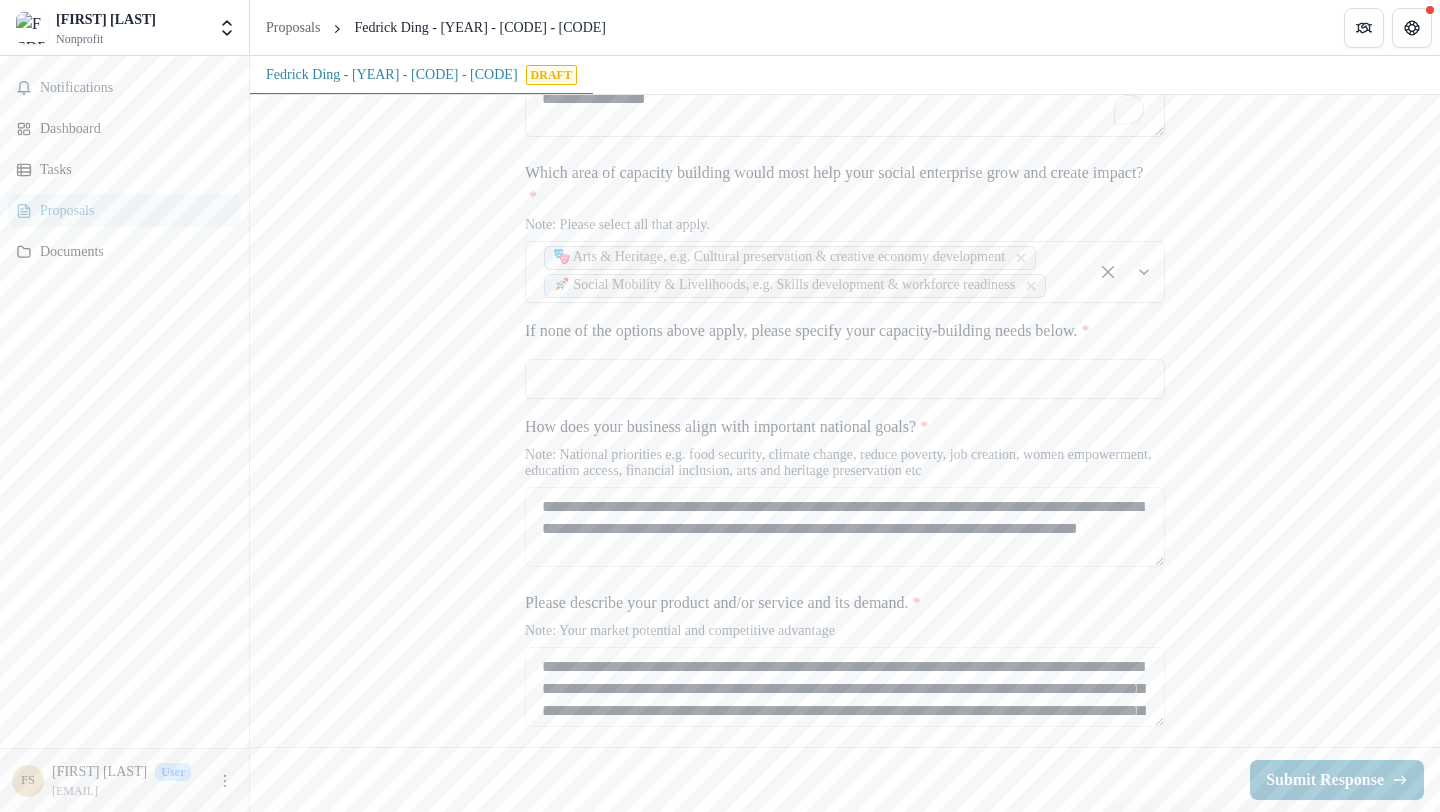 click on "**********" at bounding box center [845, 97] 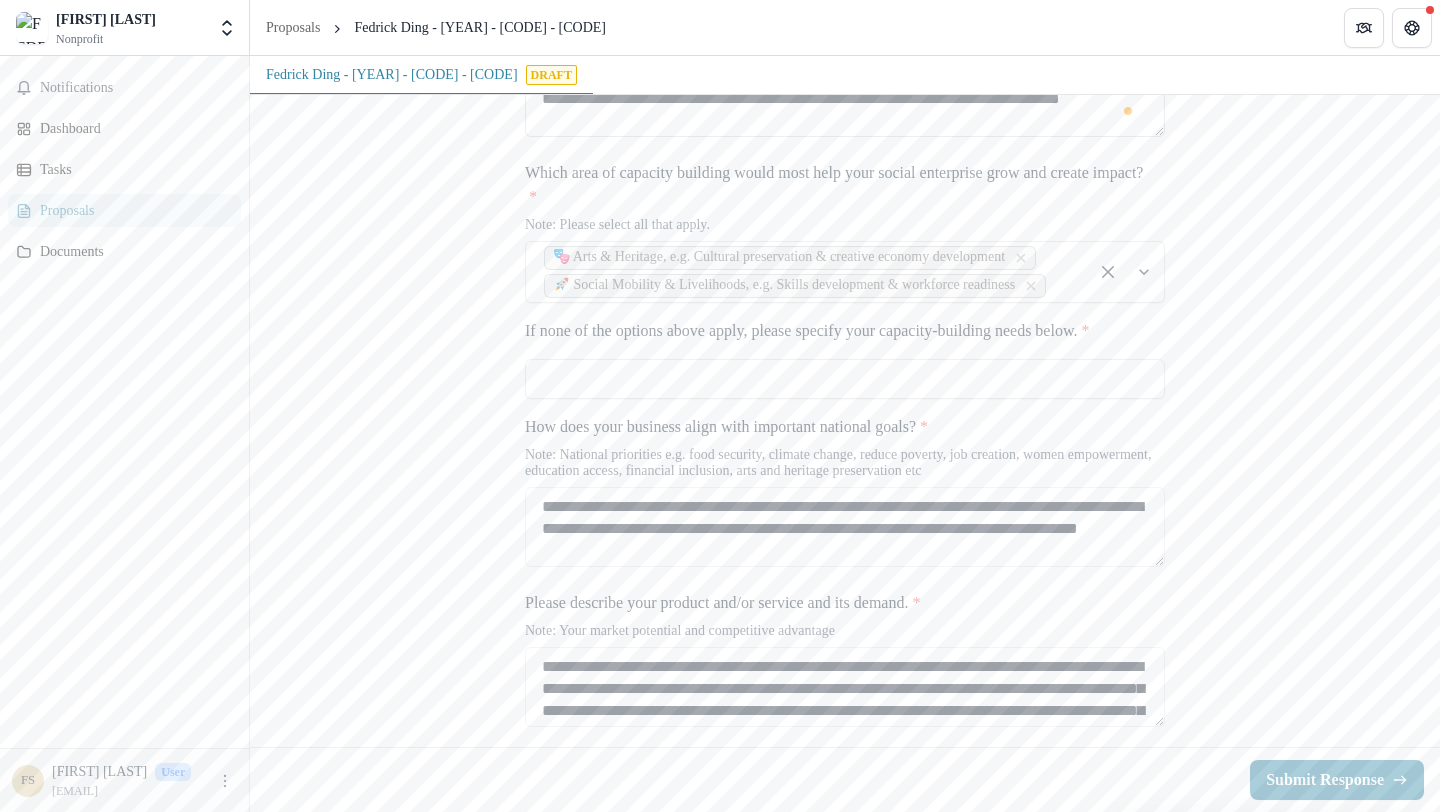 drag, startPoint x: 872, startPoint y: 308, endPoint x: 914, endPoint y: 327, distance: 46.09772 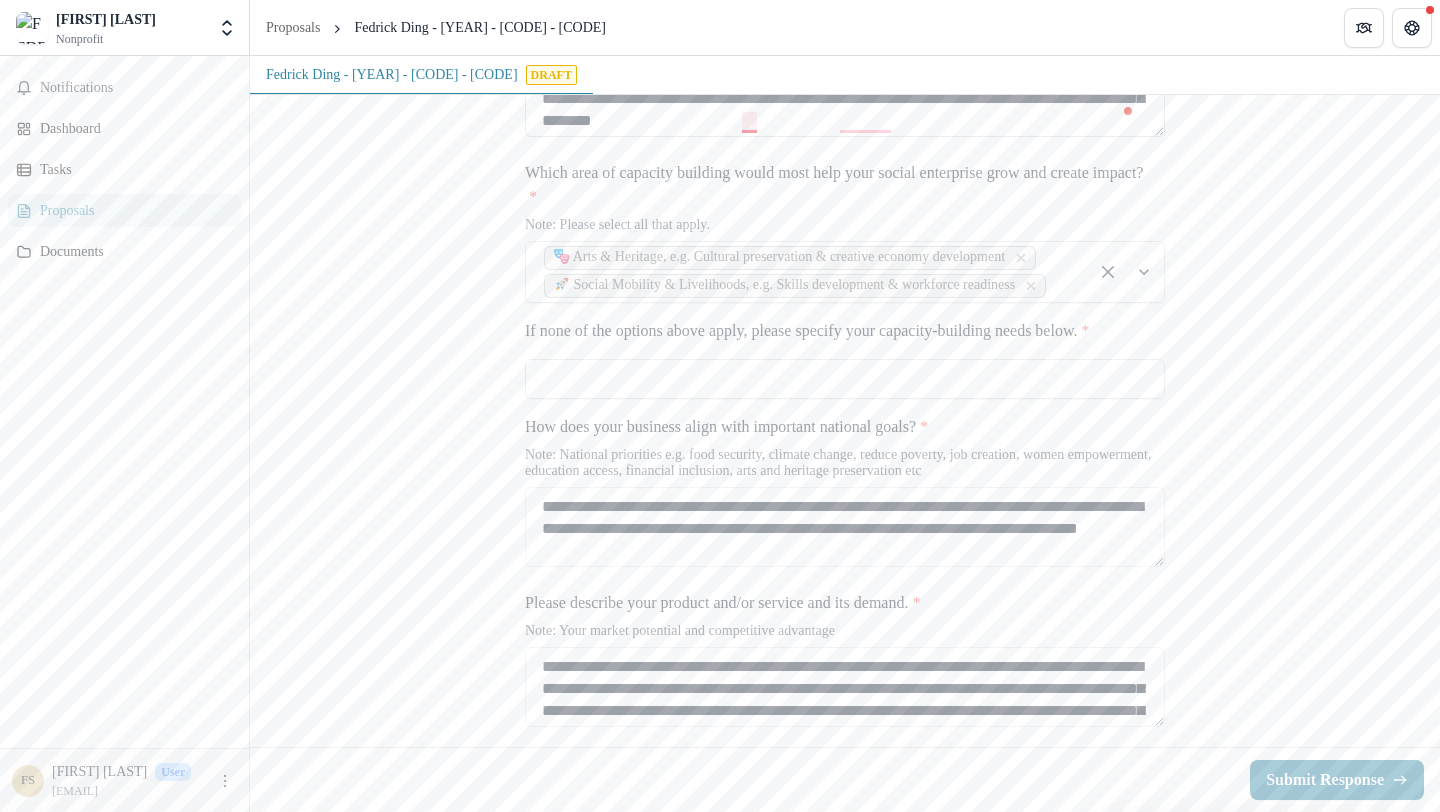 click on "**********" at bounding box center (845, 97) 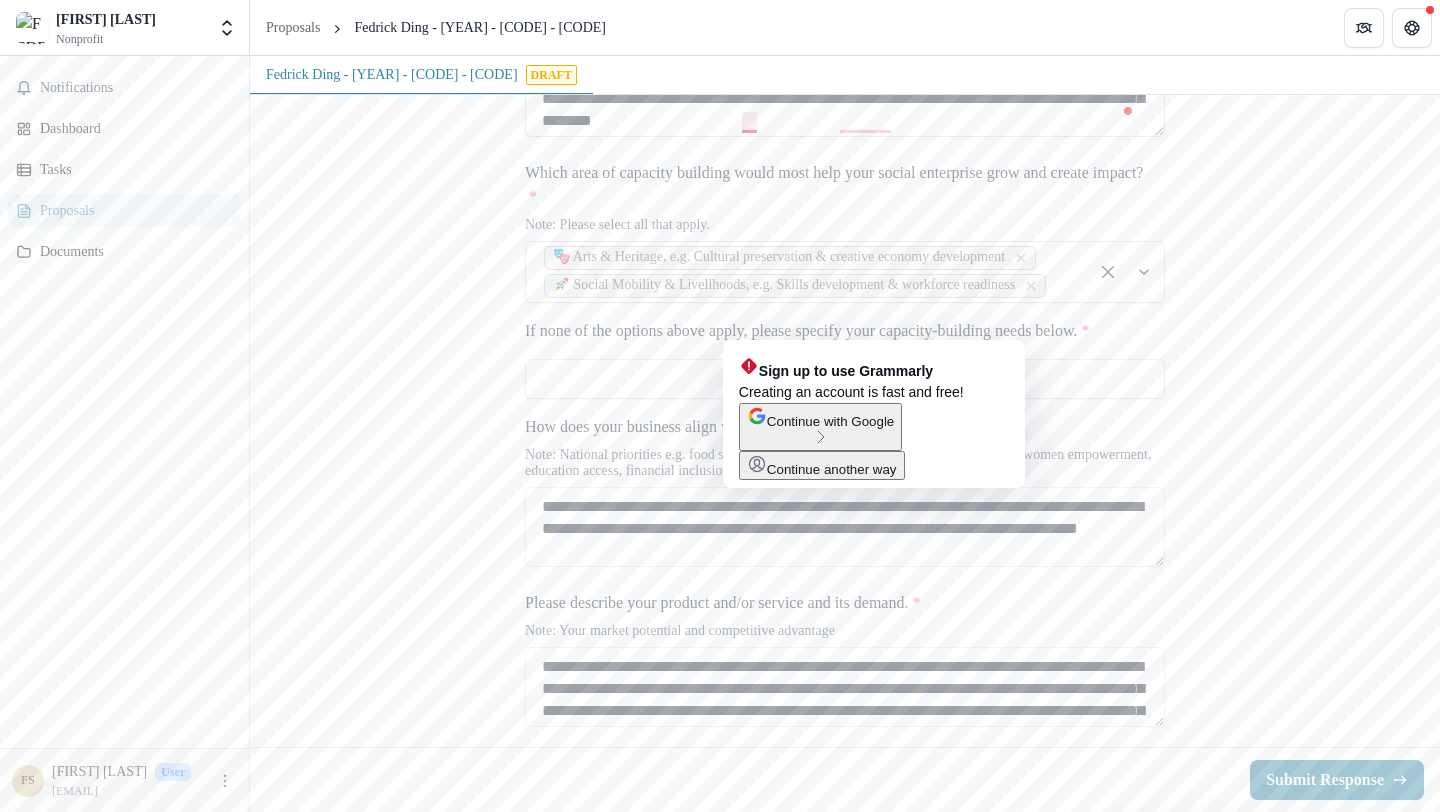 click on "**********" at bounding box center [845, 97] 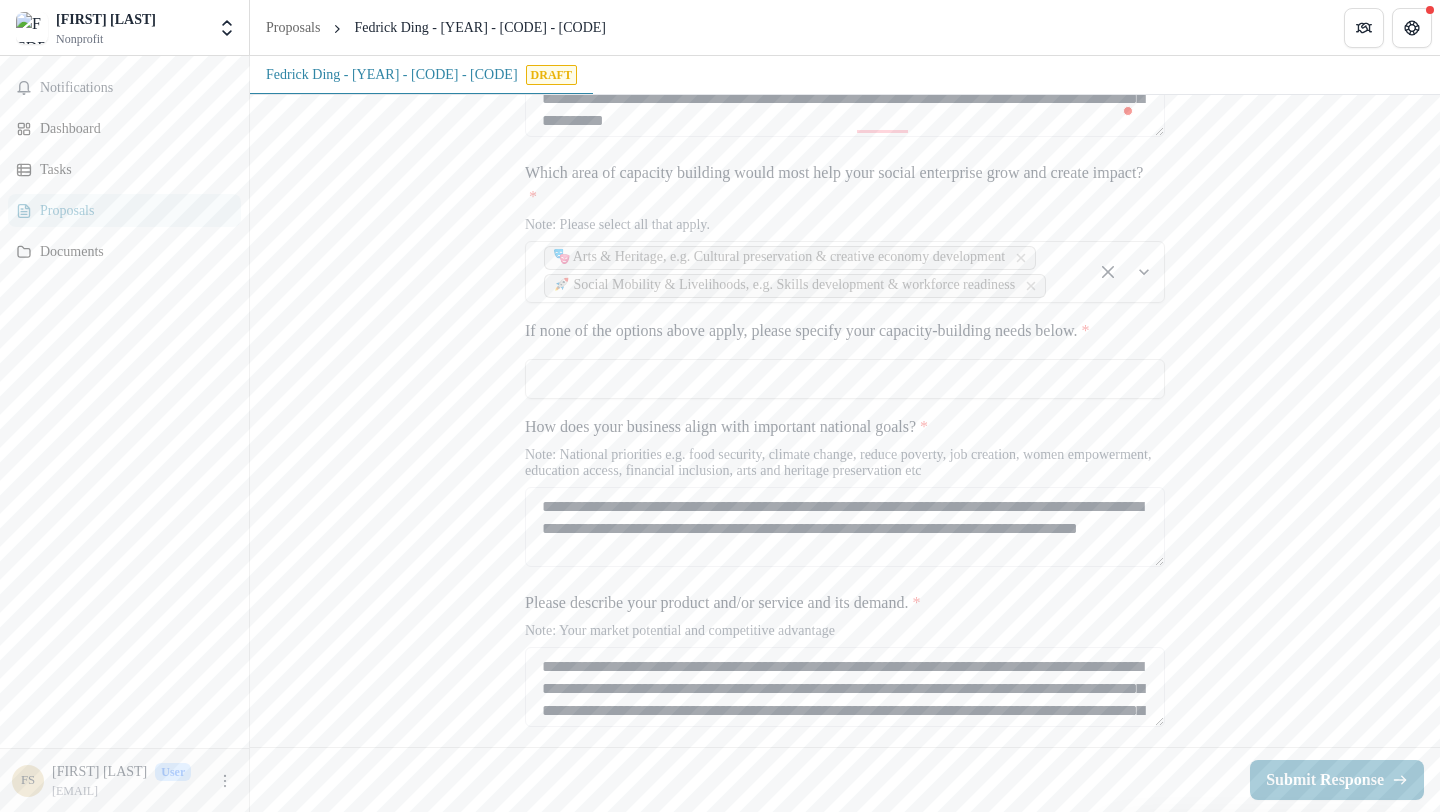 click on "**********" at bounding box center [845, -572] 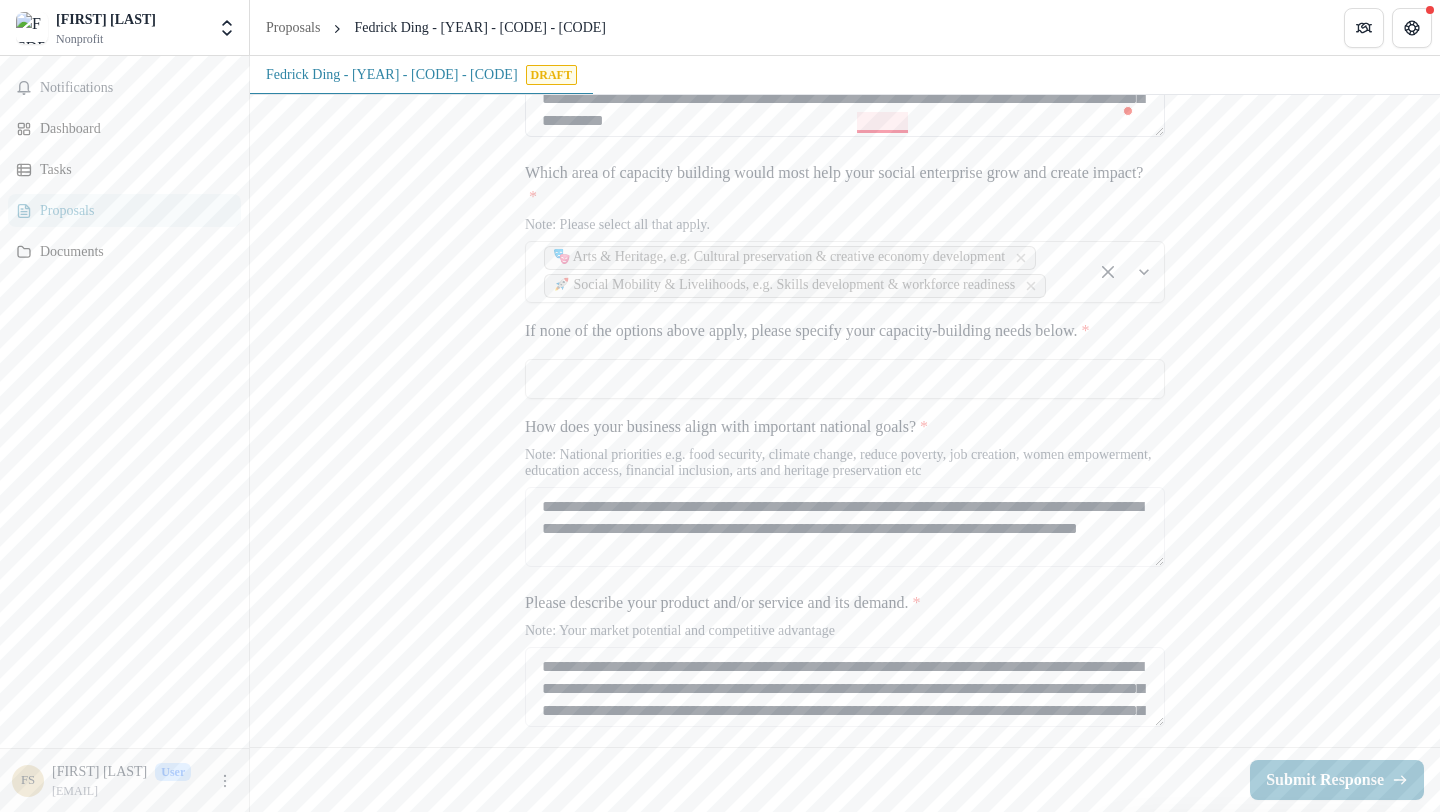 click on "**********" at bounding box center (845, 97) 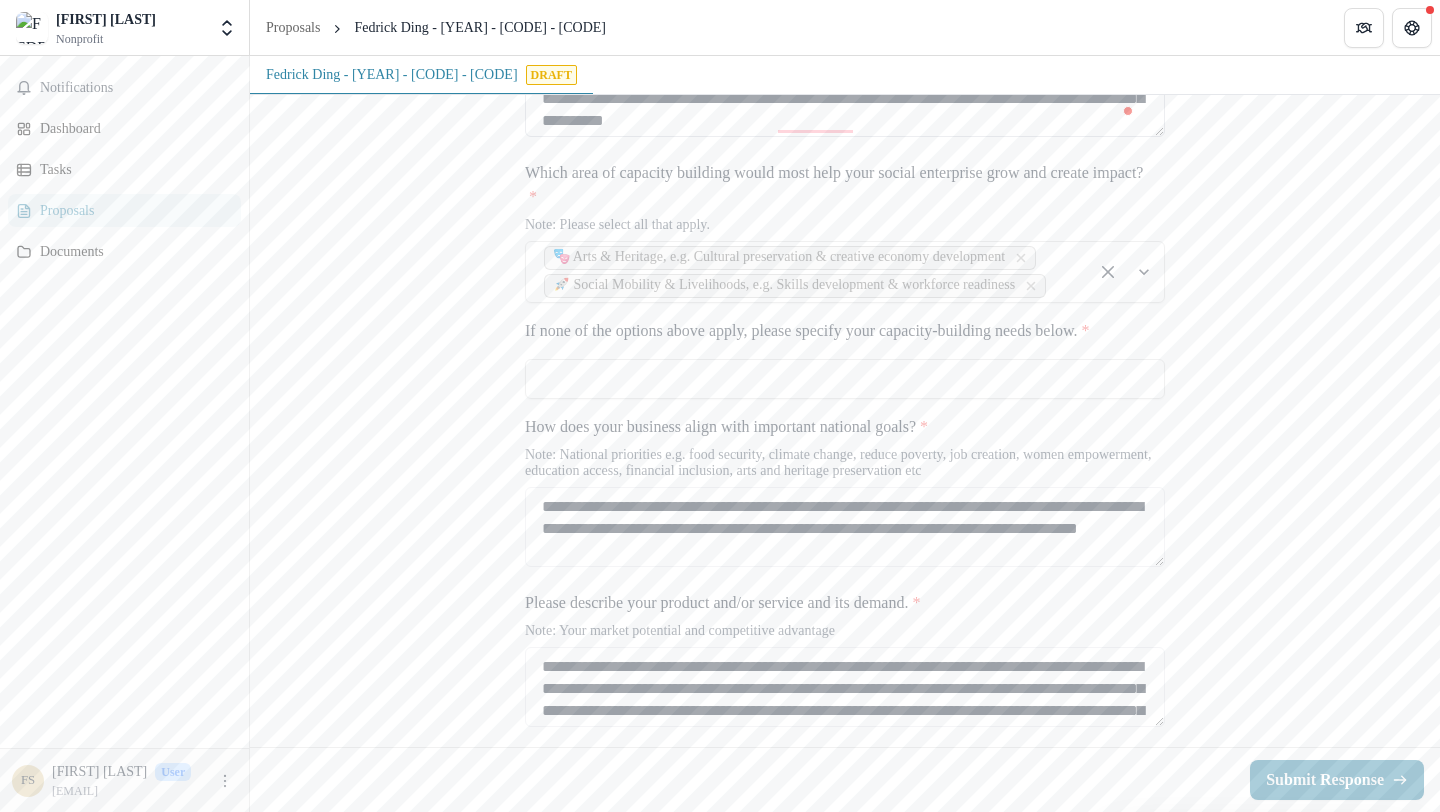 click on "**********" at bounding box center (845, 97) 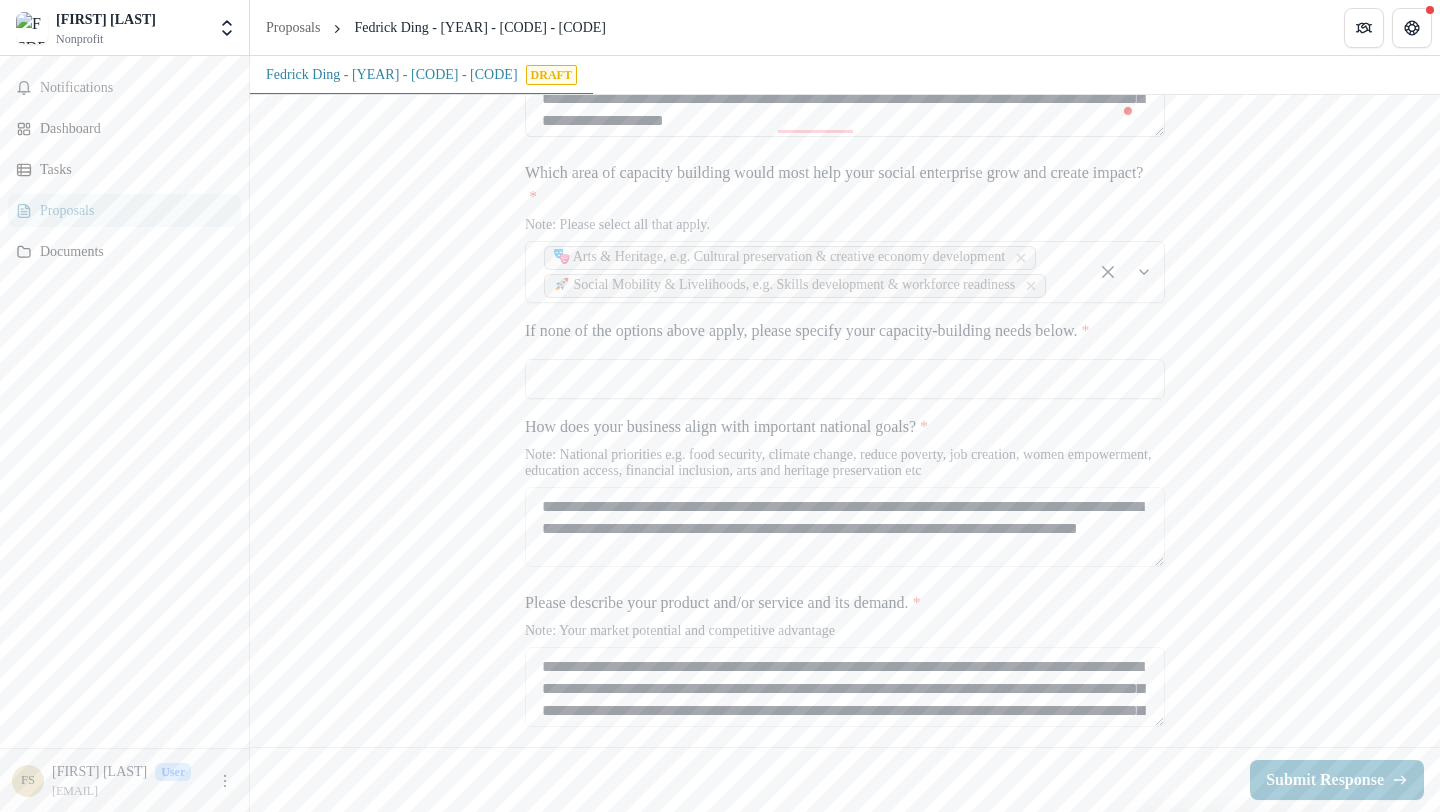 click on "**********" at bounding box center [845, 97] 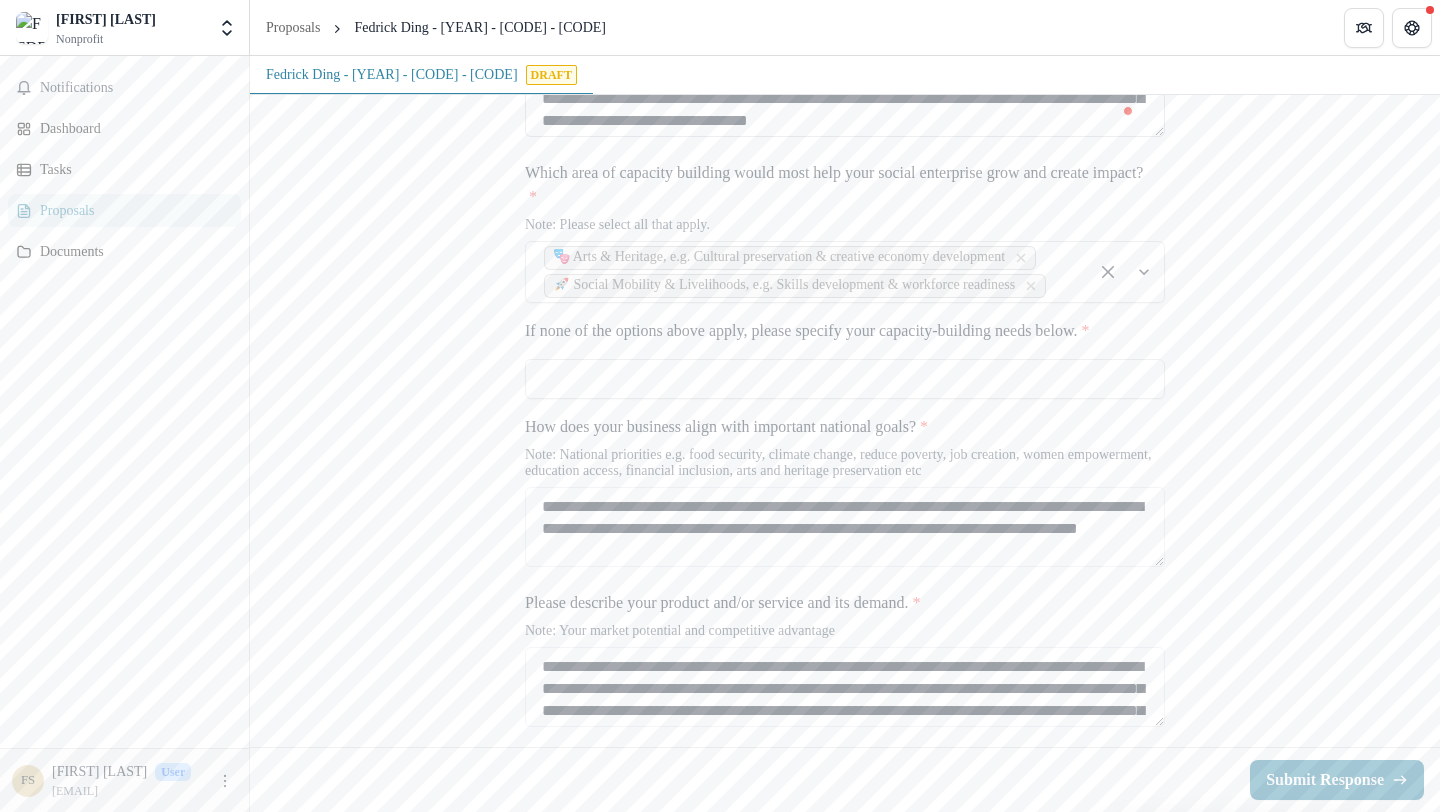 scroll, scrollTop: 16, scrollLeft: 0, axis: vertical 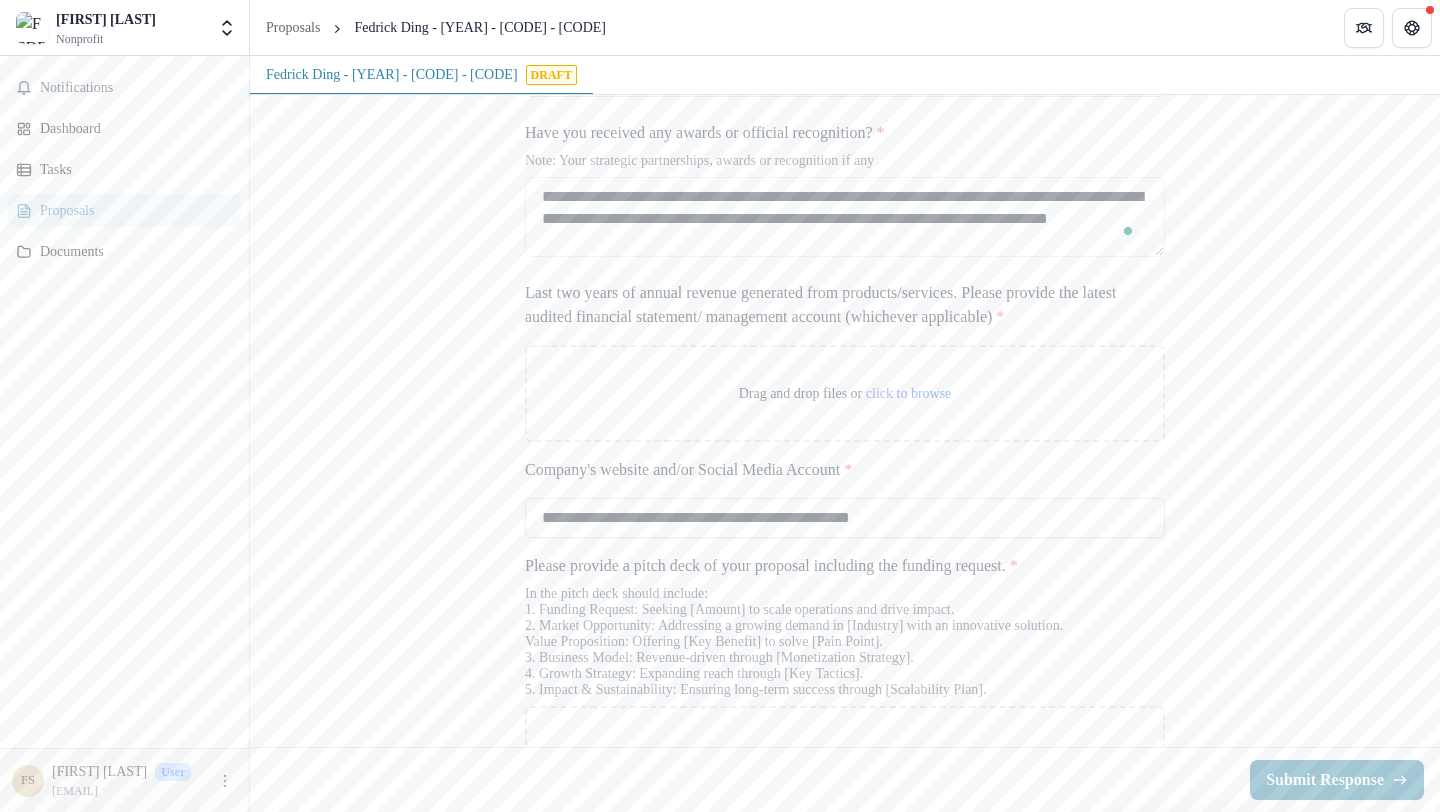 type on "**********" 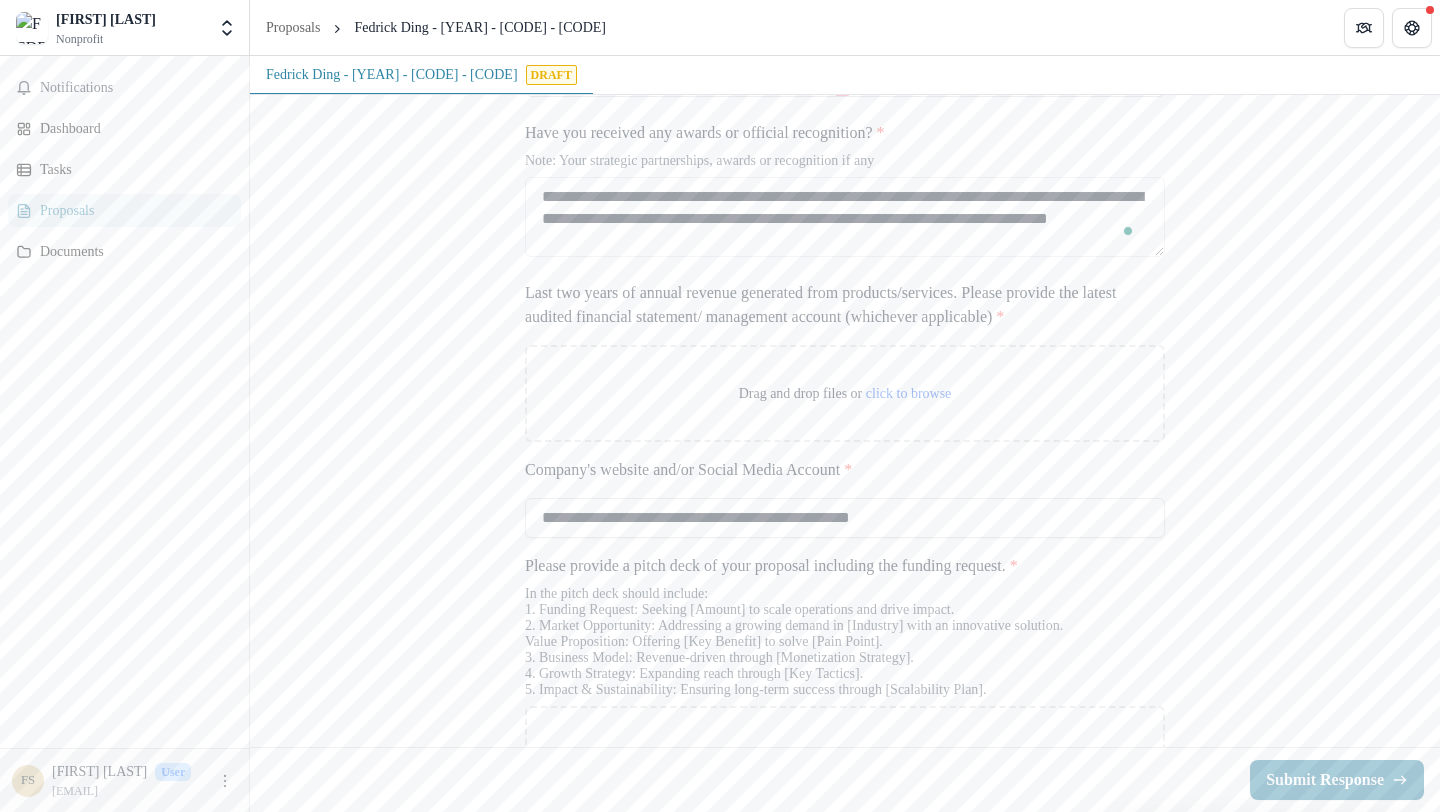 scroll, scrollTop: 54, scrollLeft: 0, axis: vertical 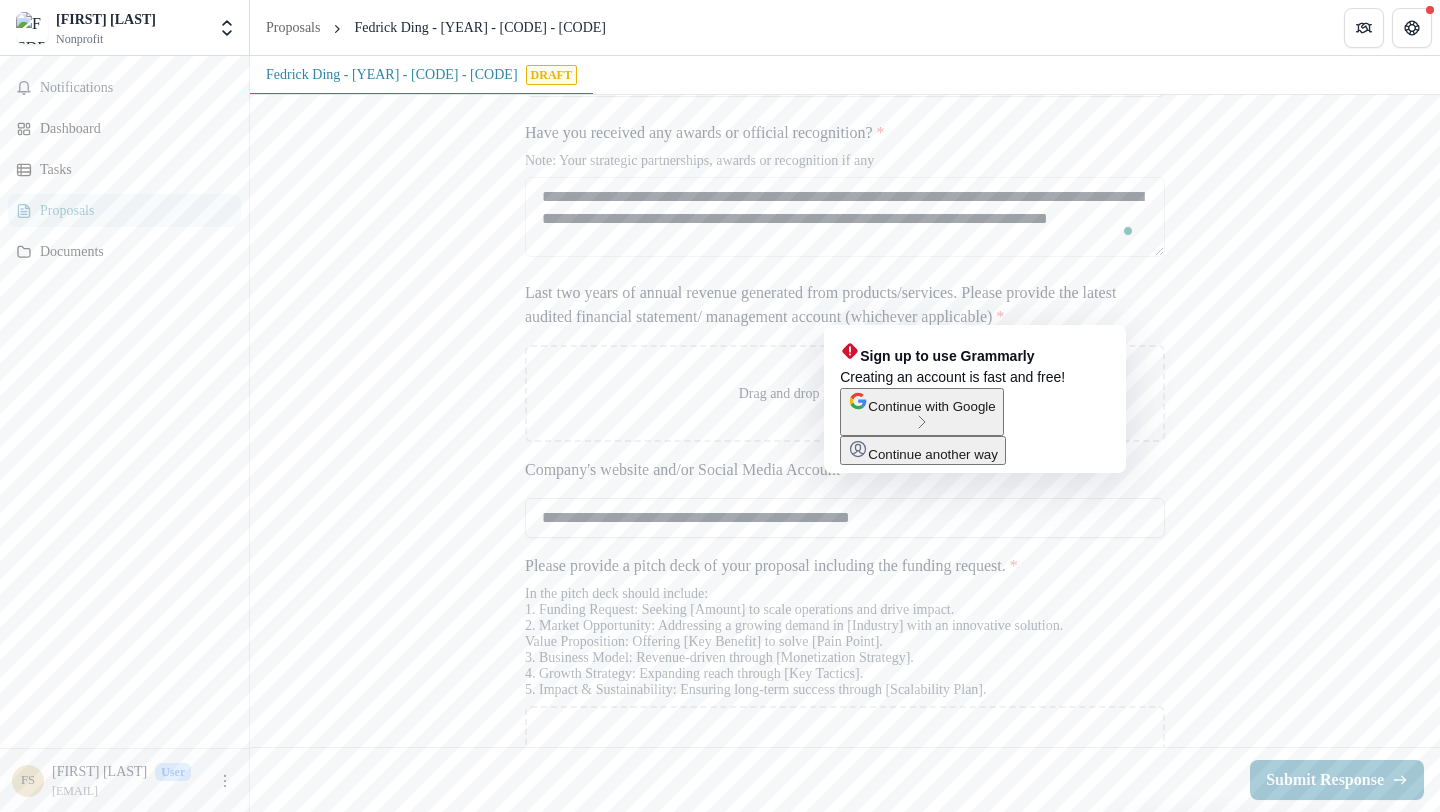 click on "**********" at bounding box center (845, 57) 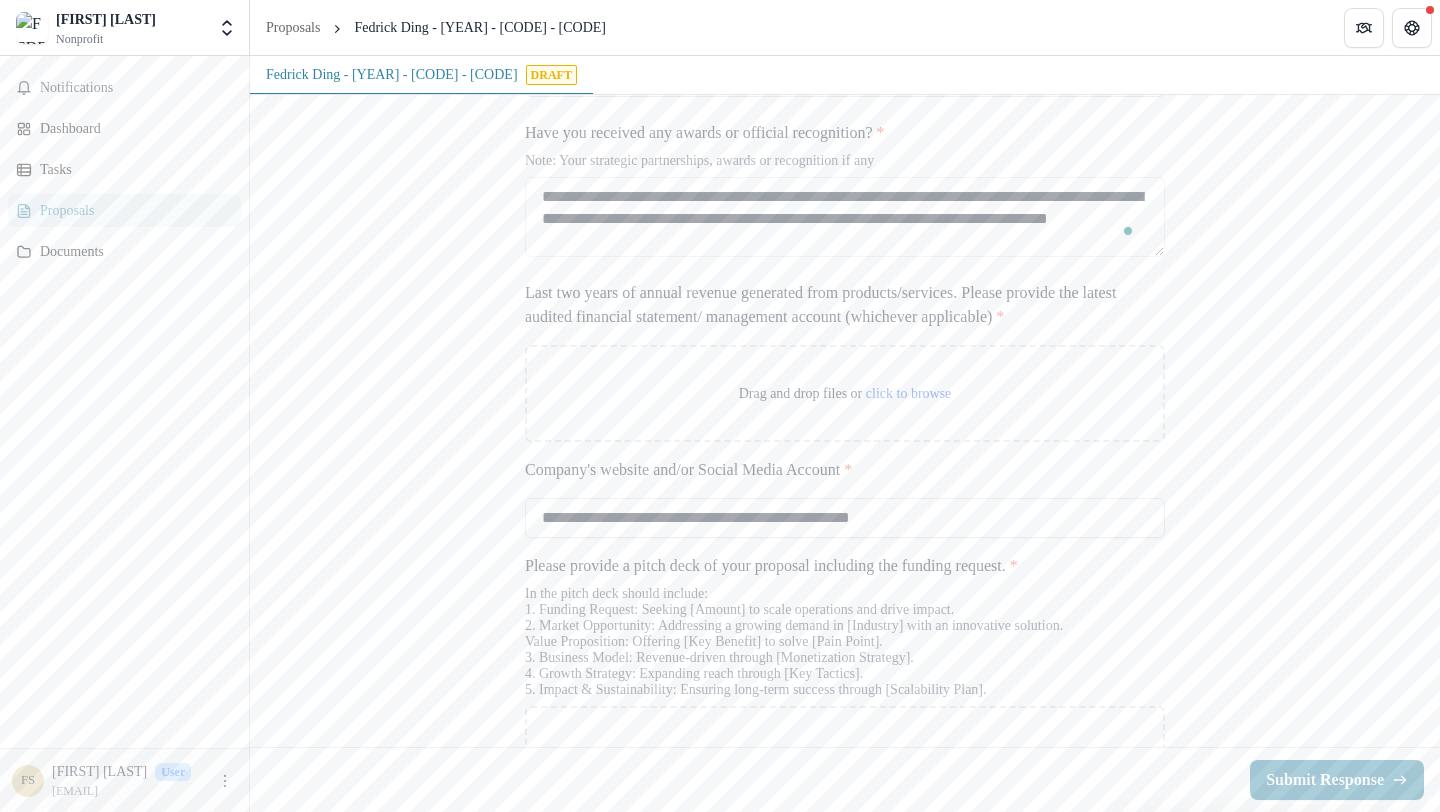 click on "**********" at bounding box center [845, 57] 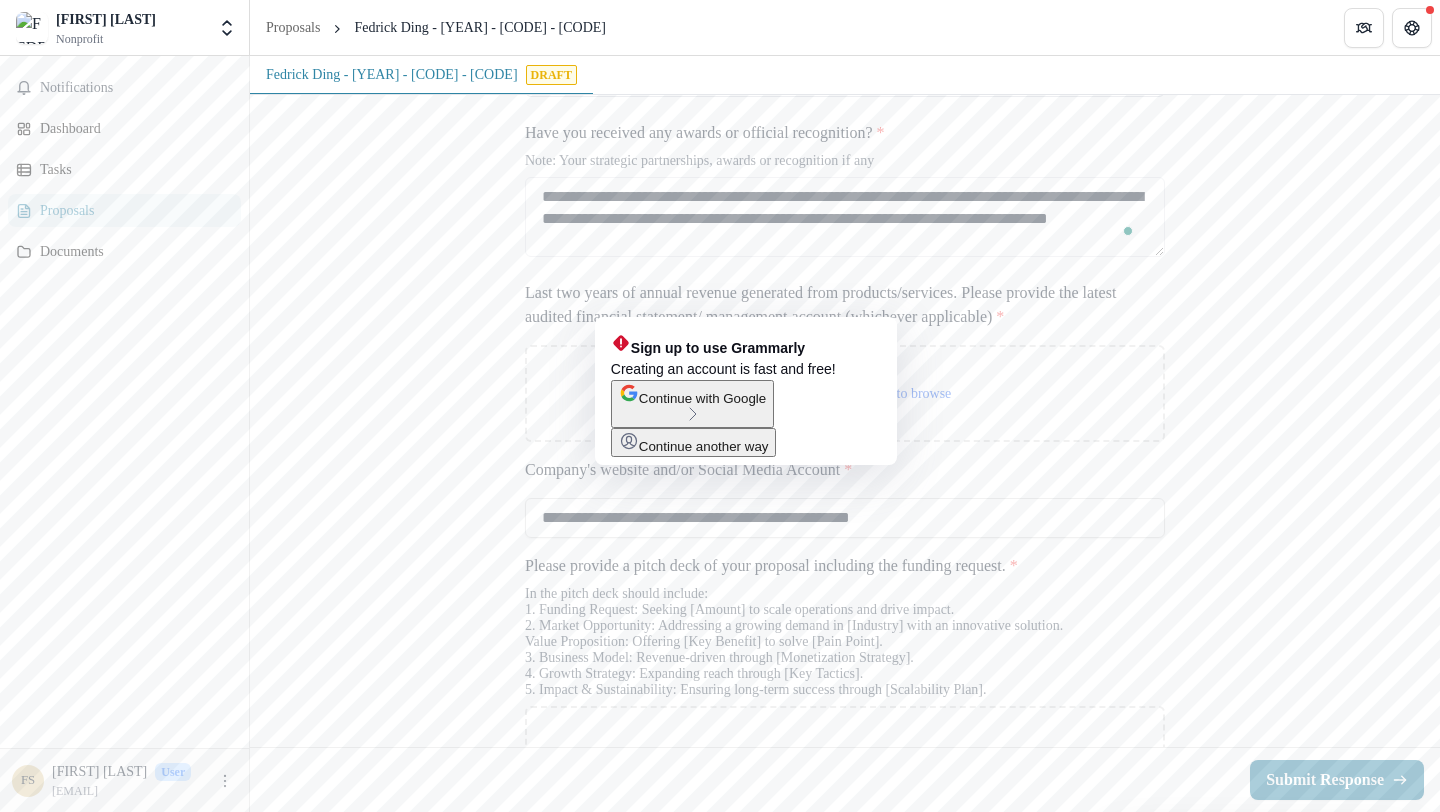 click on "**********" at bounding box center [845, 57] 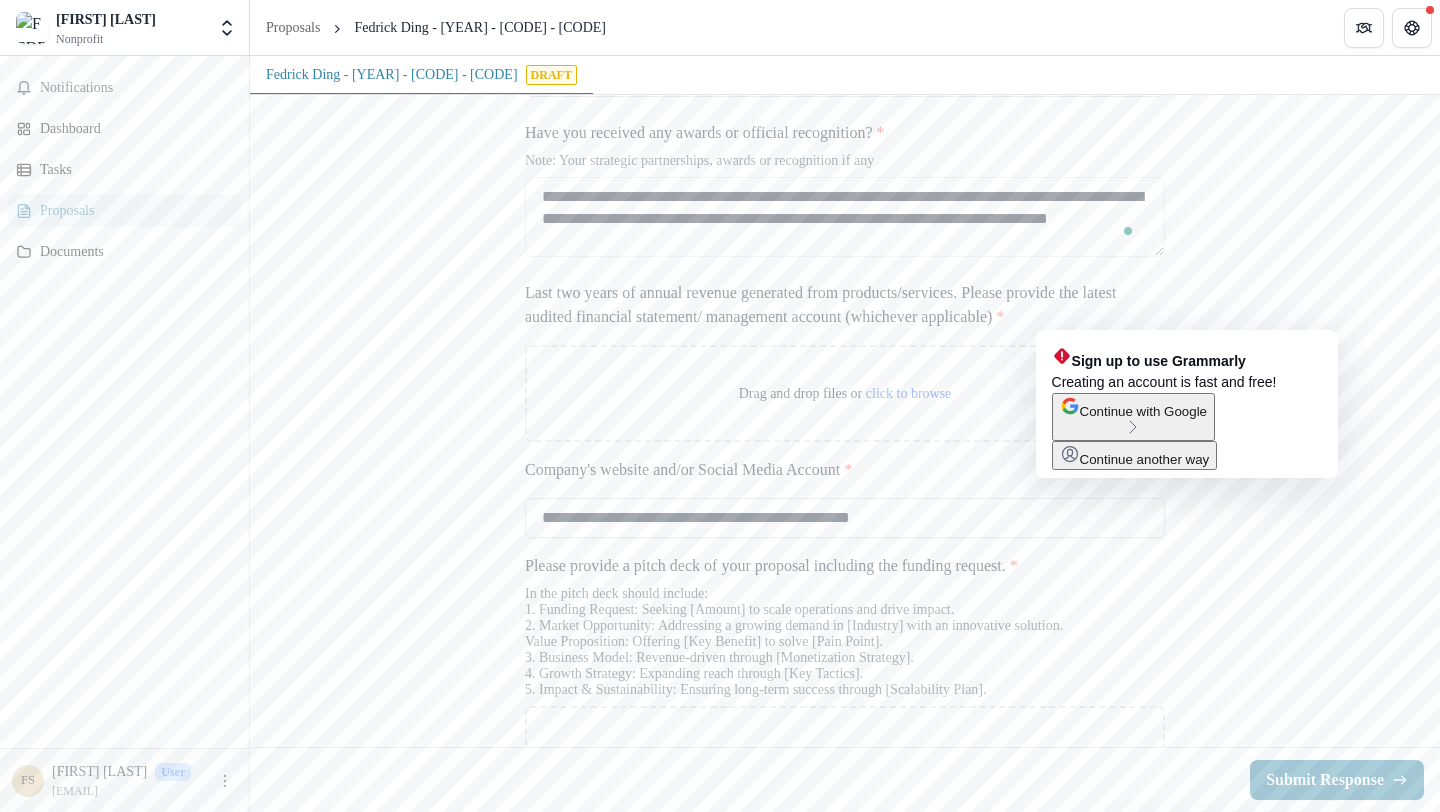 click on "**********" at bounding box center (845, 57) 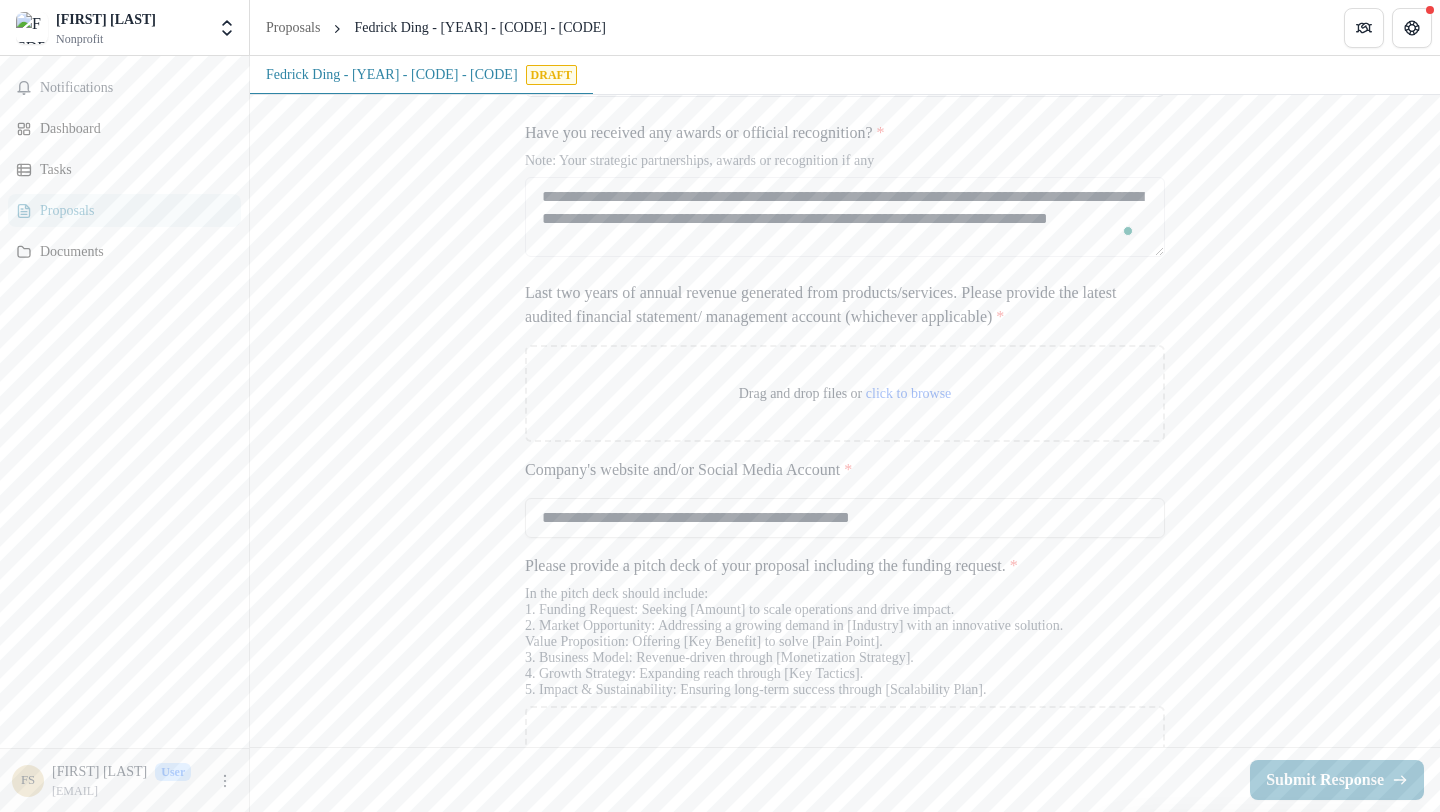 click on "**********" at bounding box center [845, 57] 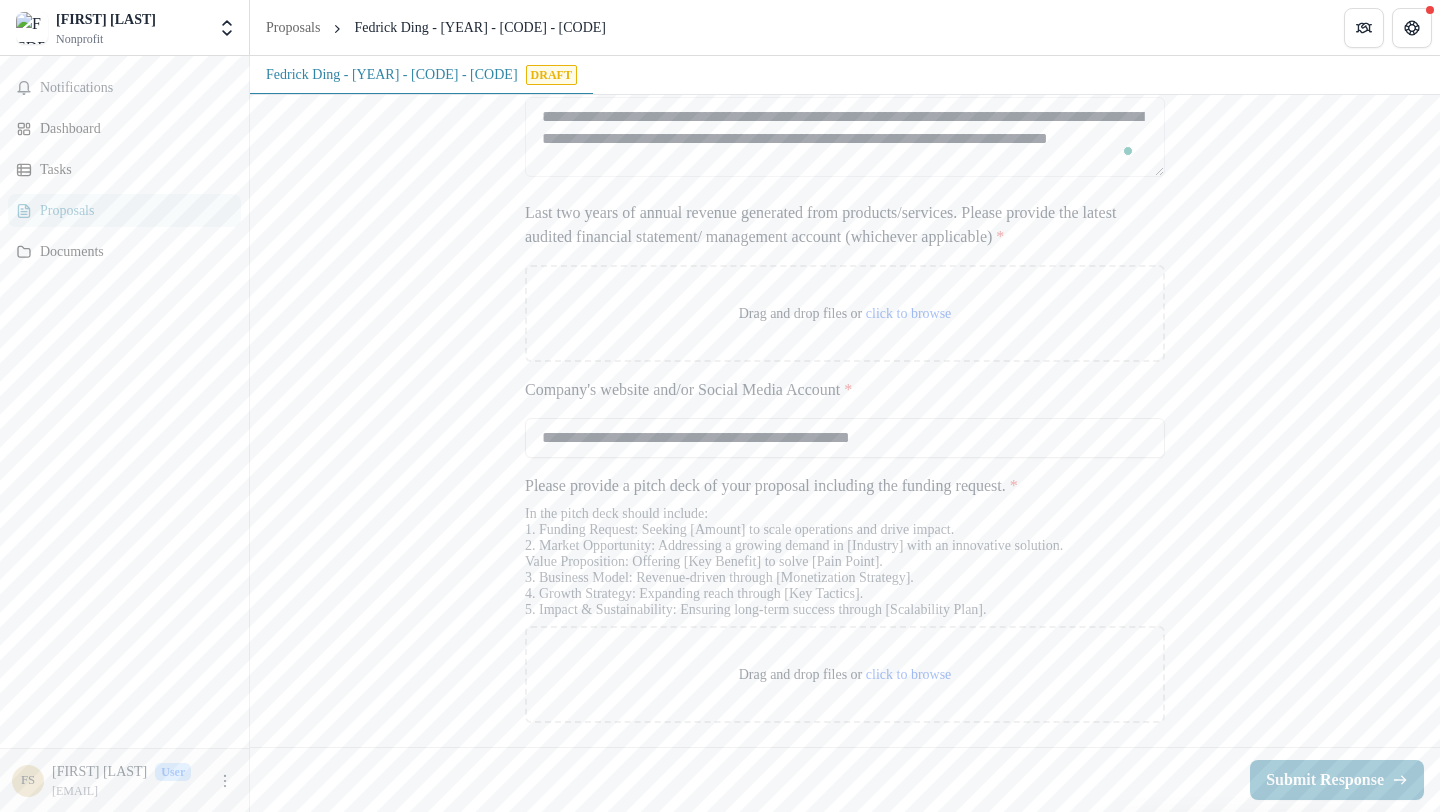 type on "**********" 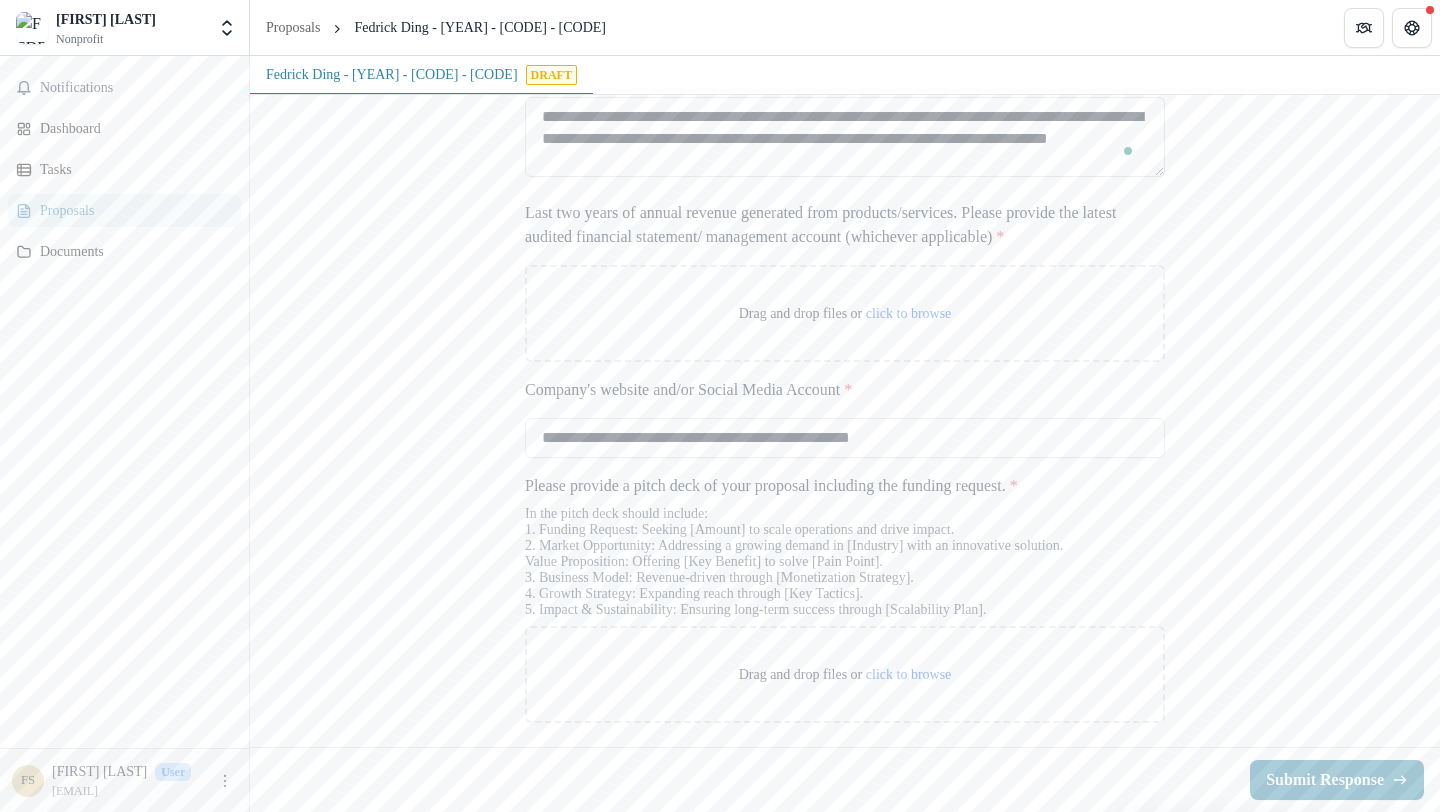 click on "**********" at bounding box center [845, 137] 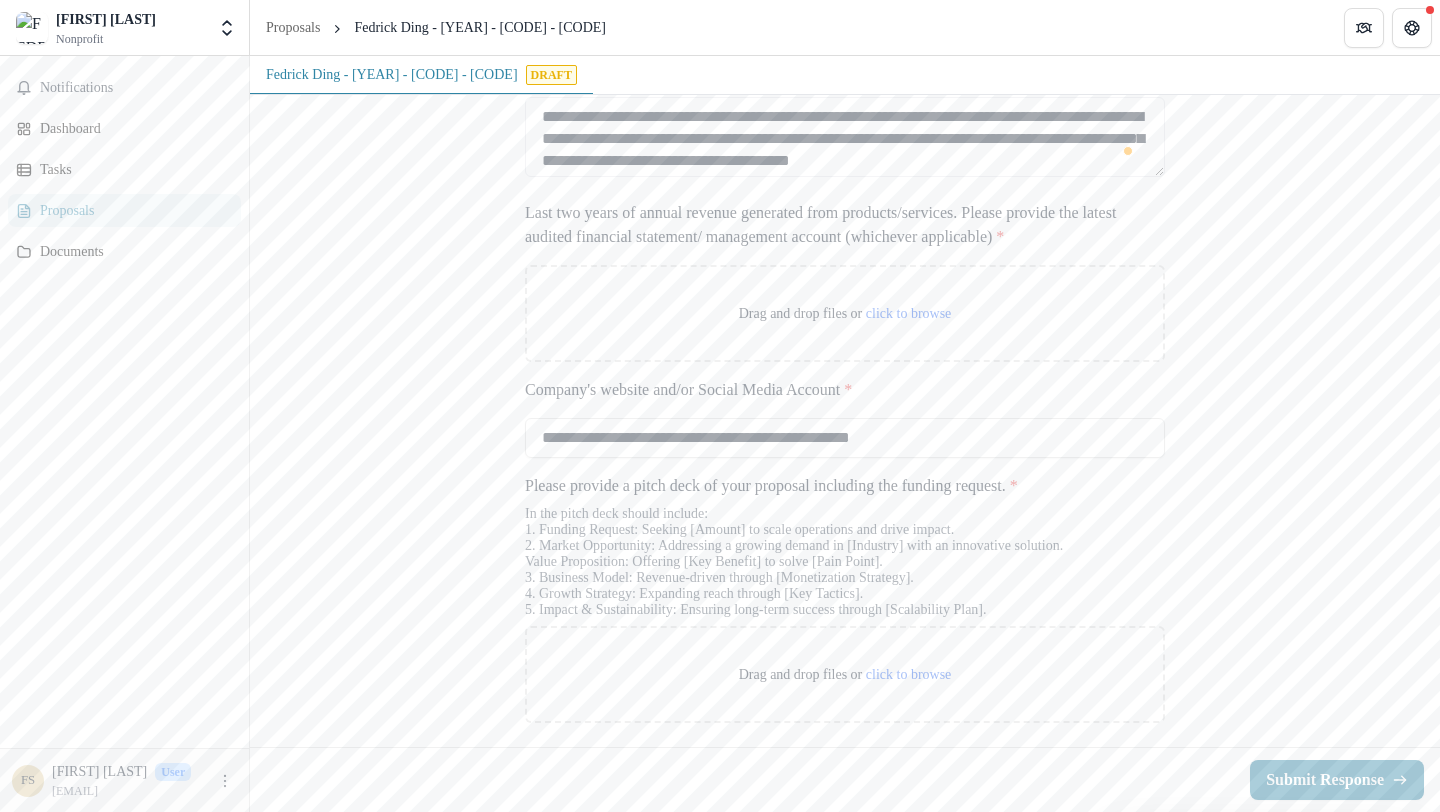 type on "**********" 